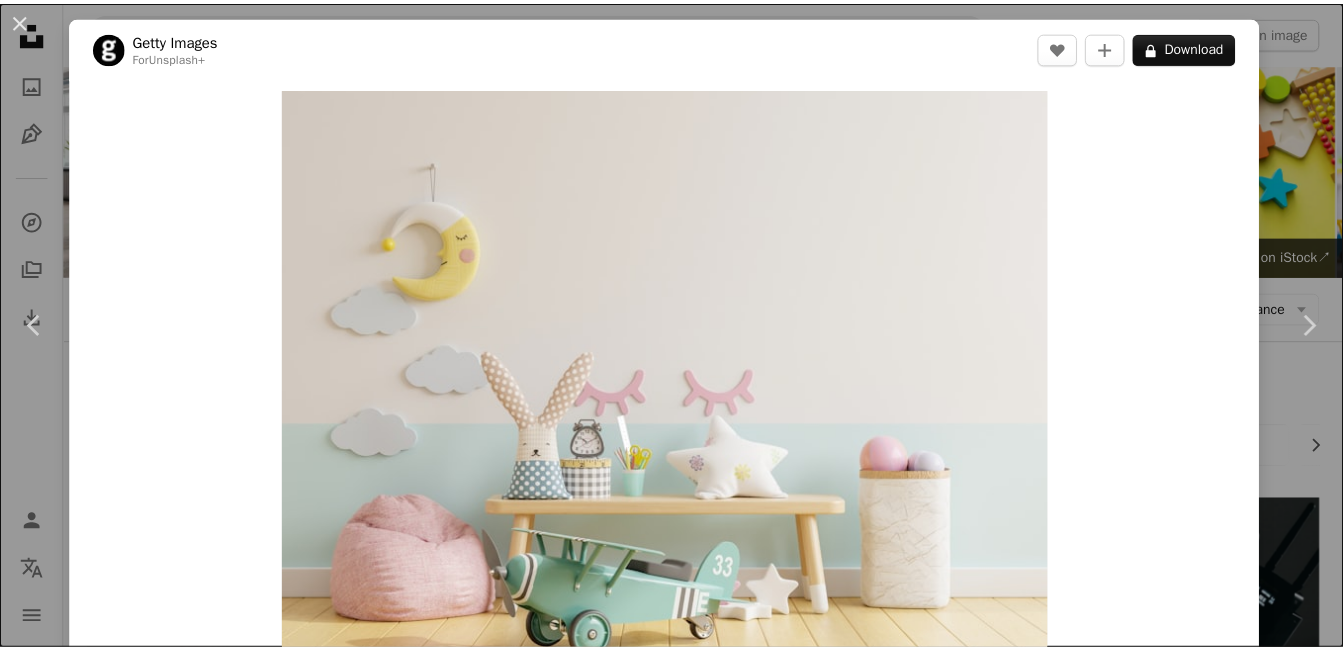 scroll, scrollTop: 4330, scrollLeft: 0, axis: vertical 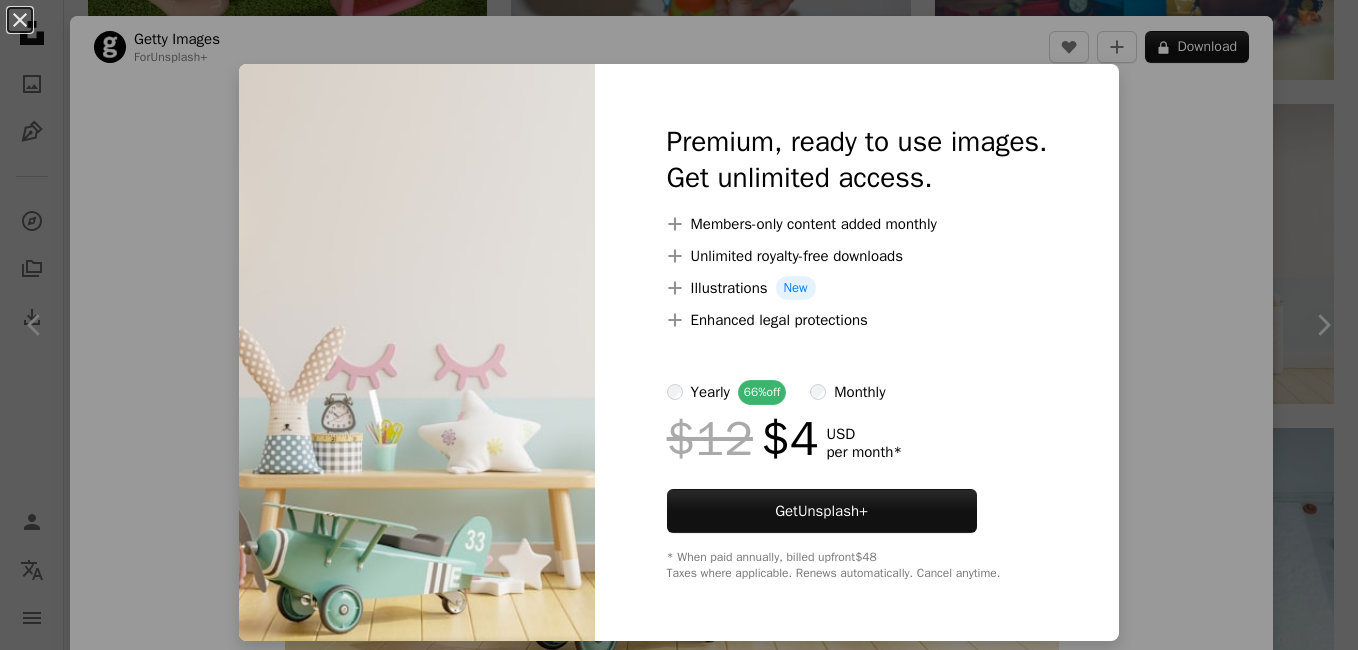 click on "An X shape Premium, ready to use images. Get unlimited access. A plus sign Members-only content added monthly A plus sign Unlimited royalty-free downloads A plus sign Illustrations  New A plus sign Enhanced legal protections yearly 66%  off monthly $12   $4 USD per month * Get  Unsplash+ * When paid annually, billed upfront  $48 Taxes where applicable. Renews automatically. Cancel anytime." at bounding box center [679, 325] 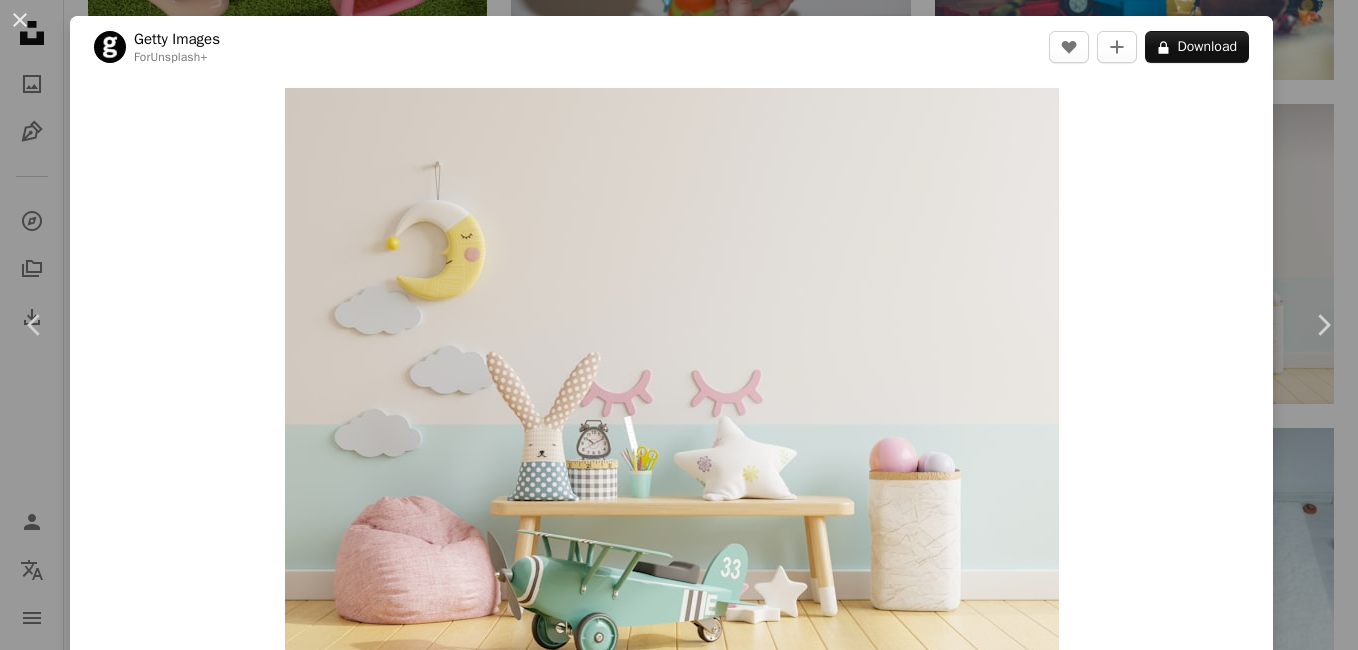 click on "An X shape Chevron left Chevron right Getty Images For Unsplash+ A heart A plus sign A lock Download Zoom in A forward-right arrow Share More Actions Calendar outlined Published on May 3, 2023 Safety Licensed under the Unsplash+ License art pattern furniture thailand bedroom chair bed home decor backgrounds doll toy empty indoors nursery no people Creative Commons images Related images Plus sign for Unsplash+ A heart A plus sign Getty Images For Unsplash+ A lock Download Plus sign for Unsplash+ A heart A plus sign Getty Images For Unsplash+ A lock Download Plus sign for Unsplash+ A heart A plus sign Getty Images For Unsplash+ A lock Download Plus sign for Unsplash+ A heart A plus sign Getty Images For Unsplash+ A lock Download Plus sign for Unsplash+ A heart A plus sign Getty Images For Unsplash+ A lock Download Plus sign for Unsplash+ A heart A plus sign Getty Images For Unsplash+ A lock Download A heart For" at bounding box center [679, 325] 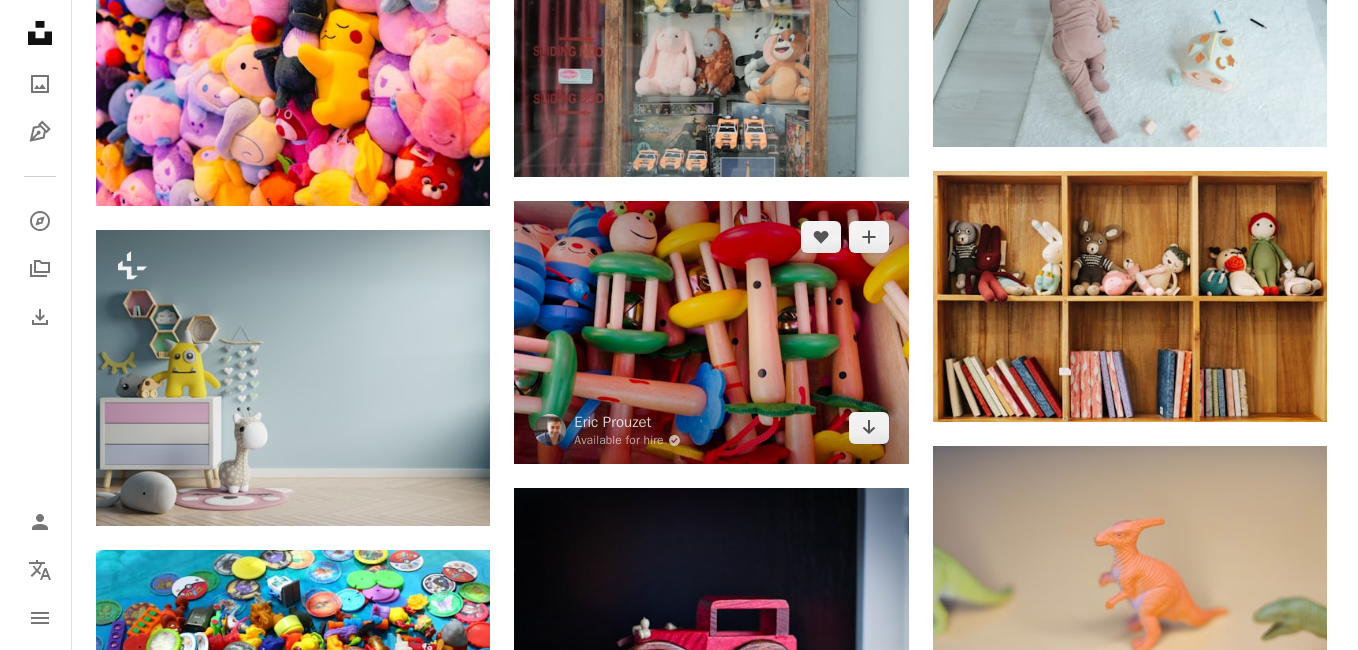 scroll, scrollTop: 4804, scrollLeft: 0, axis: vertical 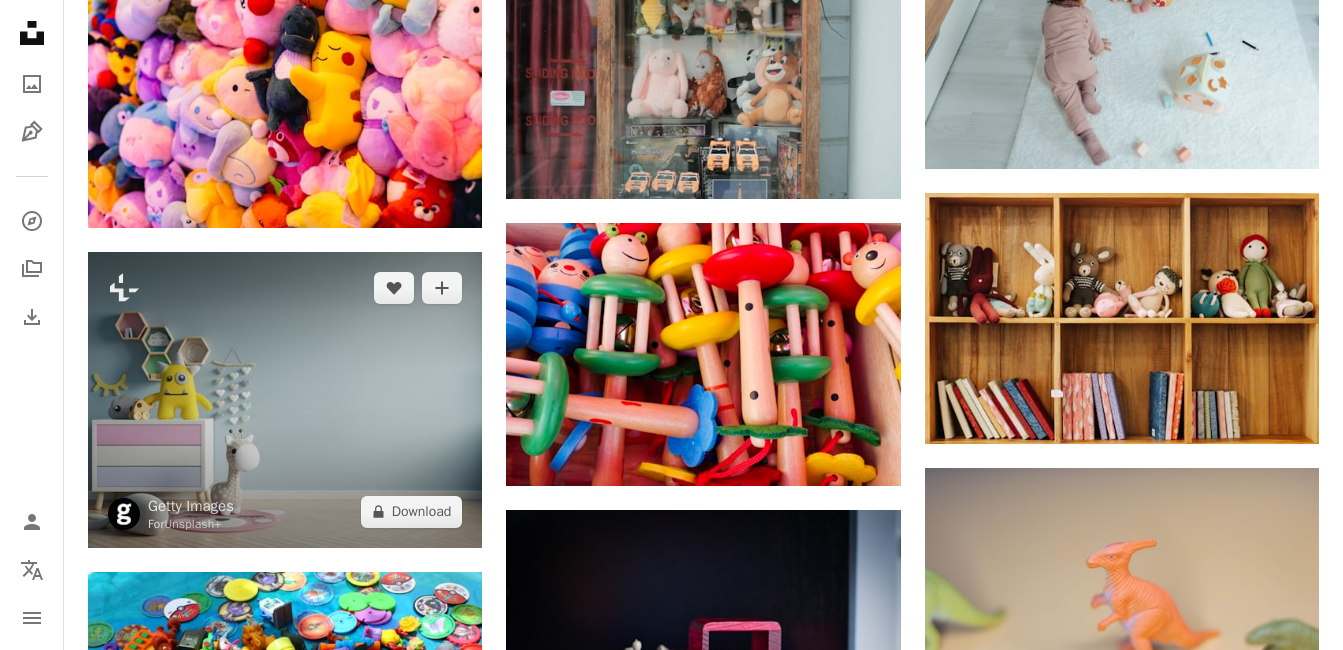 click at bounding box center [285, 400] 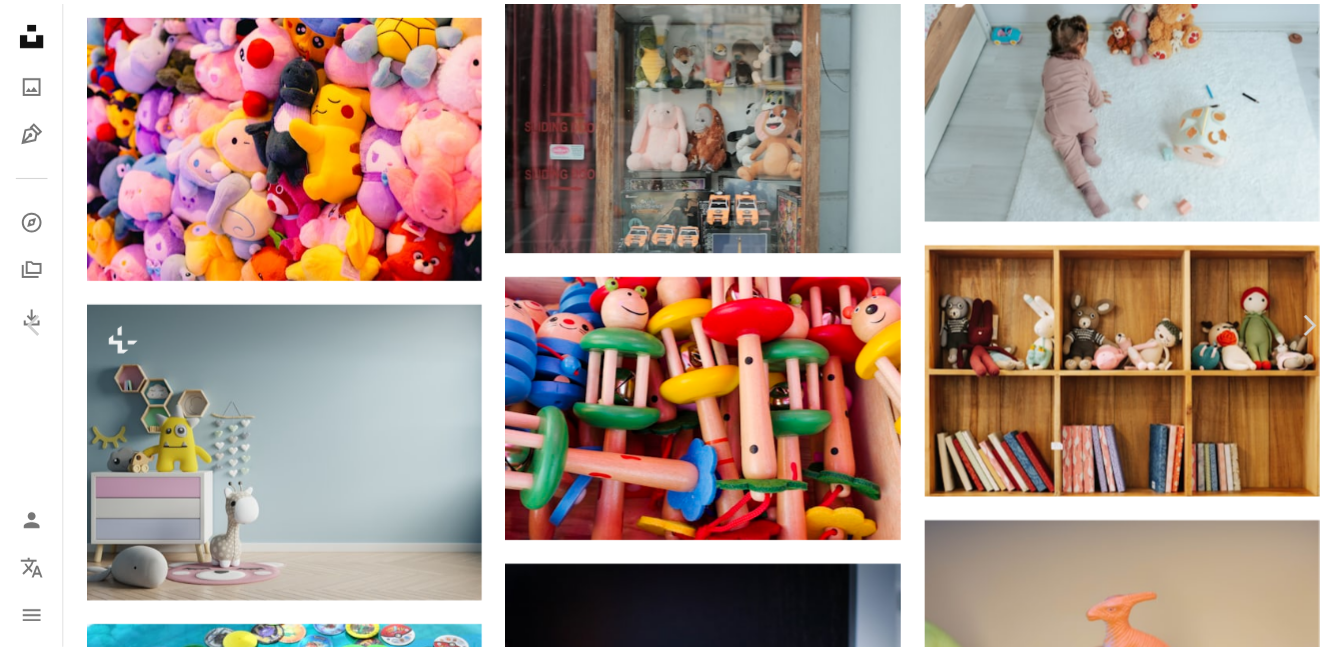scroll, scrollTop: 100, scrollLeft: 0, axis: vertical 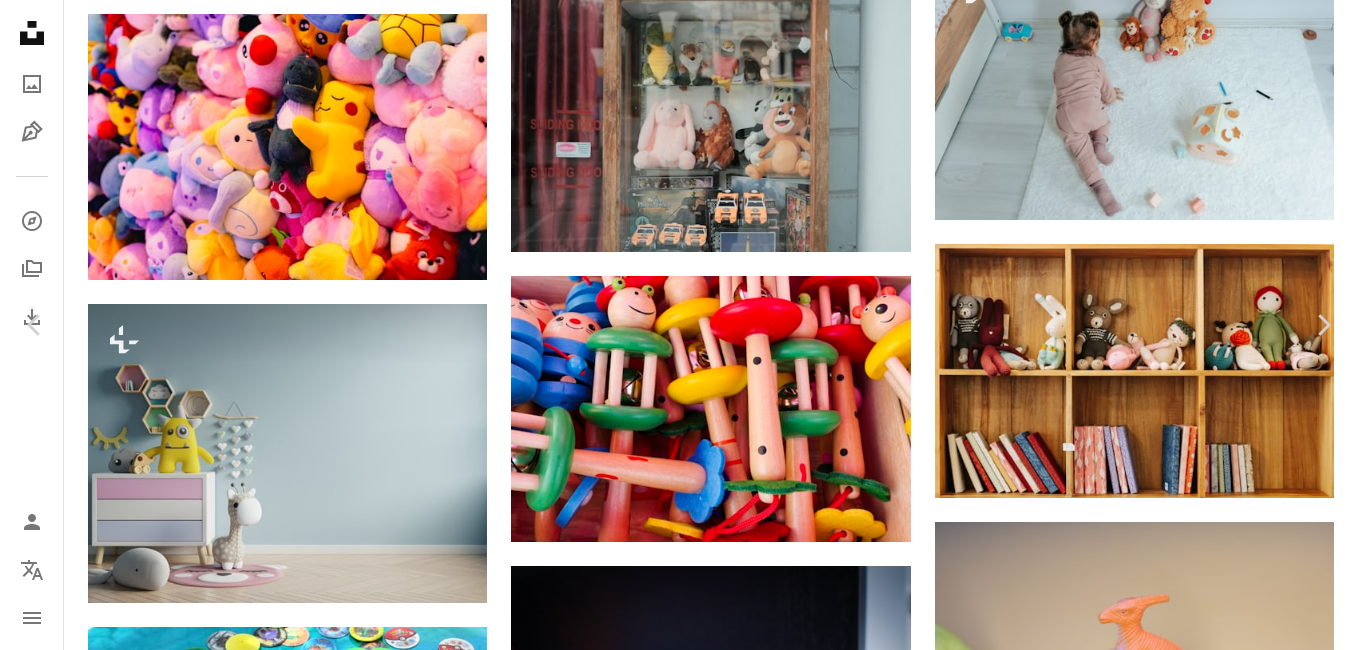 click on "An X shape Chevron left Chevron right Getty Images For Unsplash+ A heart A plus sign A lock Download Zoom in A forward-right arrow Share More Actions Calendar outlined Published on August 26, 2022 Safety Licensed under the Unsplash+ License house pattern furniture thailand bedroom illustration table poster home decor cozy backgrounds new modern horizontal childhood template lifestyles domestic room grey Free pictures Related images Plus sign for Unsplash+ A heart A plus sign Getty Images For Unsplash+ A lock Download Plus sign for Unsplash+ A heart A plus sign Getty Images For Unsplash+ A lock Download Plus sign for Unsplash+ A heart A plus sign Getty Images For Unsplash+ A lock Download Plus sign for Unsplash+ A heart A plus sign Getty Images For Unsplash+ A lock Download Plus sign for Unsplash+ A heart A plus sign Getty Images For Unsplash+ A lock Download Plus sign for Unsplash+ A heart A plus sign Getty Images For Unsplash+ A lock Download Plus sign for Unsplash+ A heart A plus sign Getty Images" at bounding box center (679, 4666) 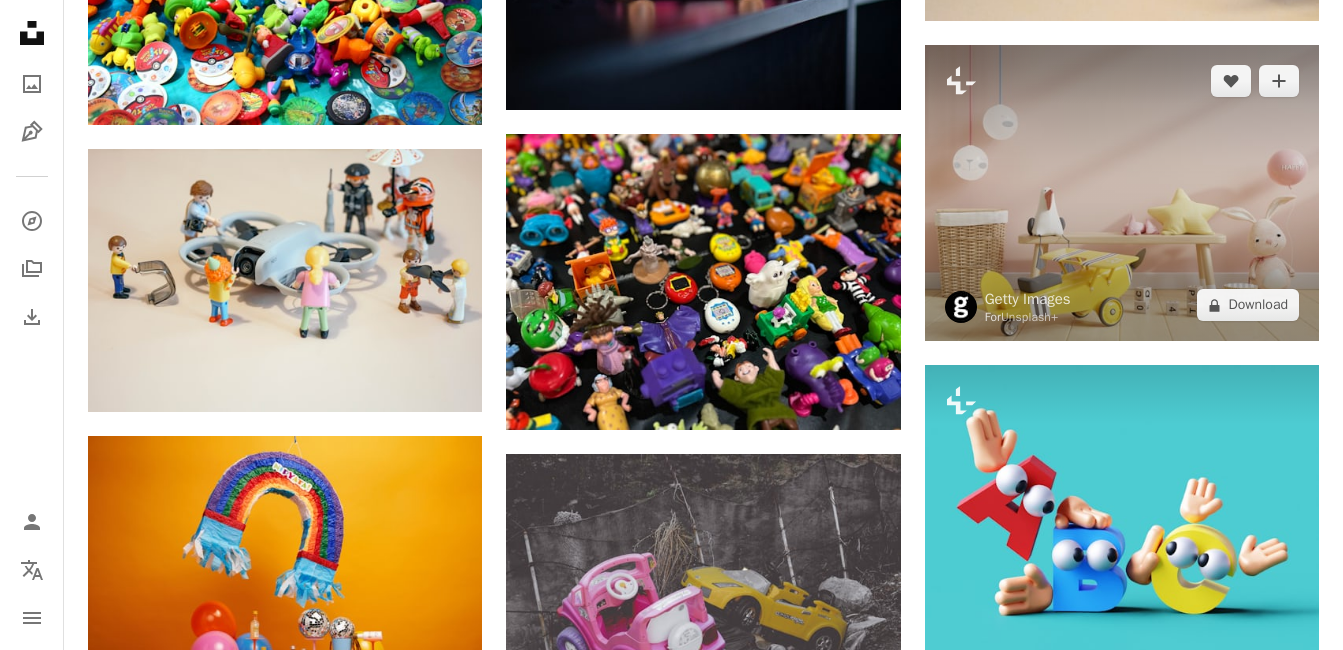 scroll, scrollTop: 5404, scrollLeft: 0, axis: vertical 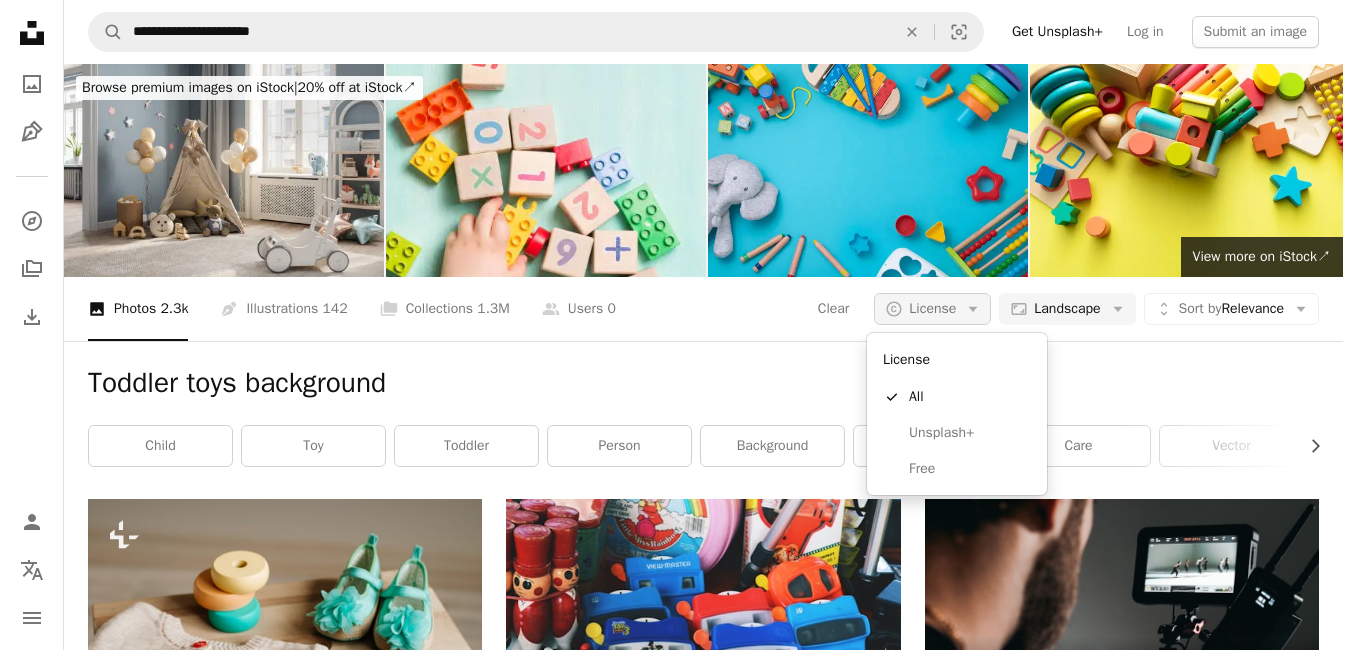 click on "Arrow down" 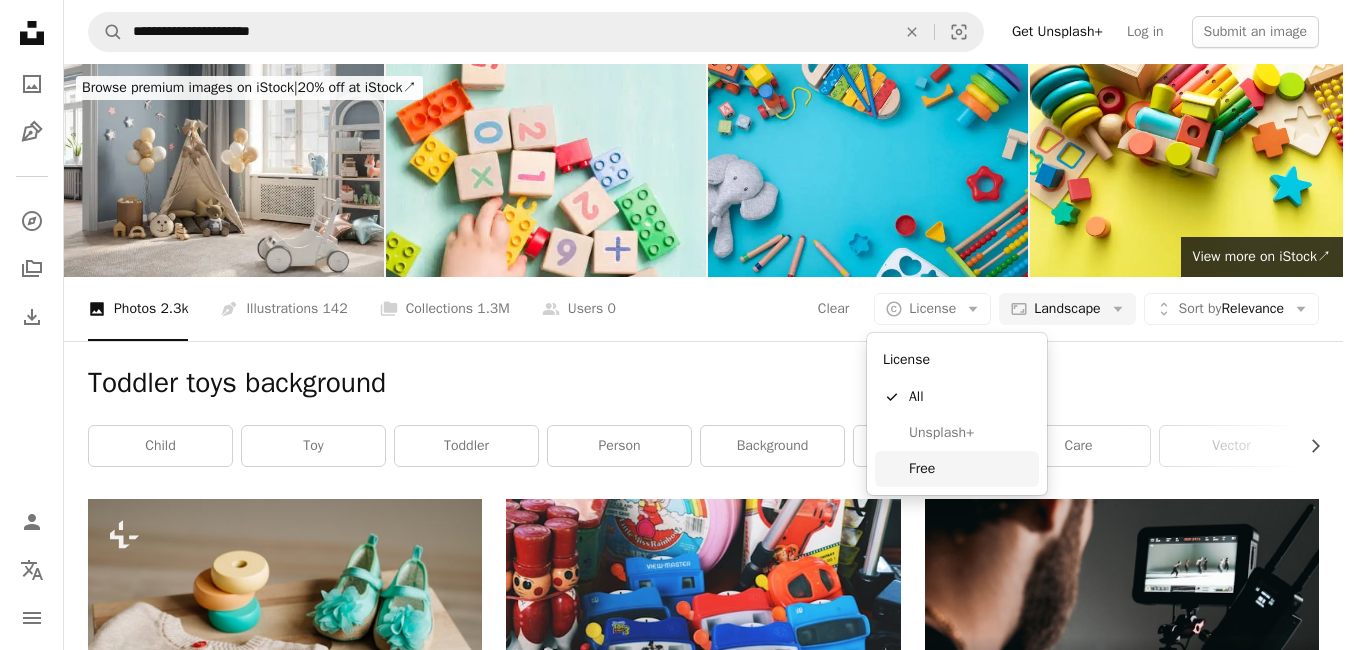 click on "Free" at bounding box center [970, 469] 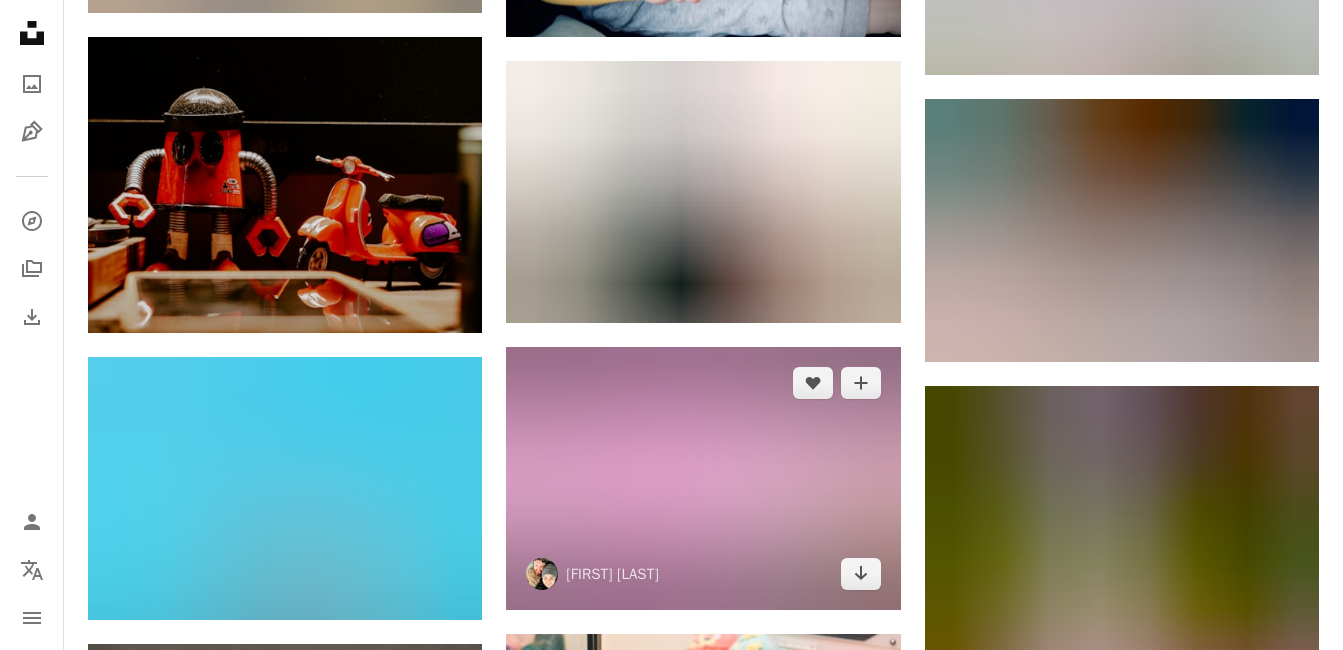 scroll, scrollTop: 16600, scrollLeft: 0, axis: vertical 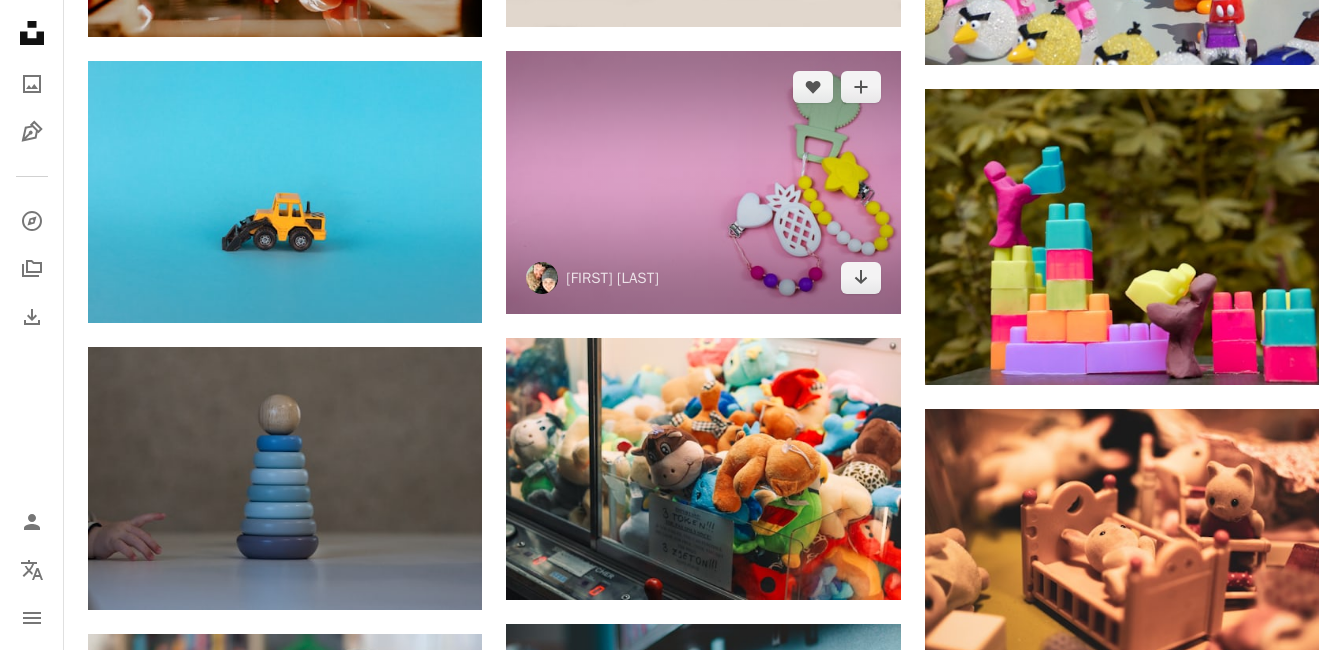 click at bounding box center [703, 182] 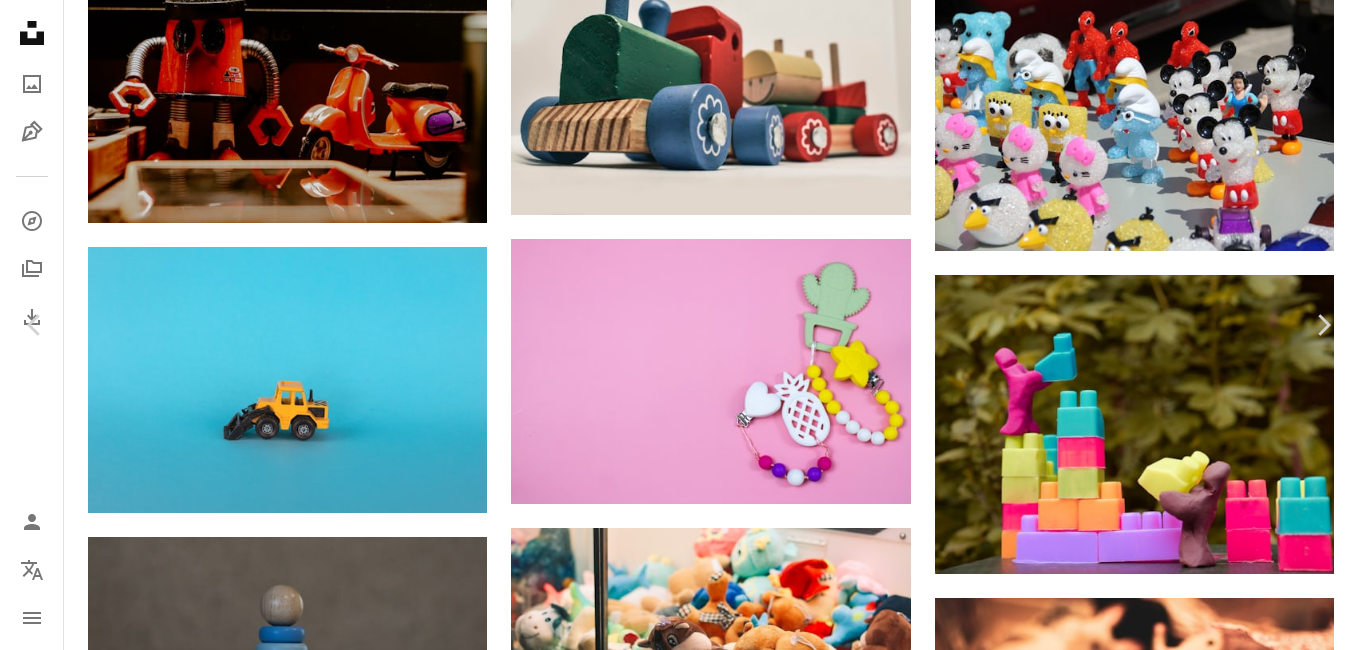 click on "[FIRST] [LAST]" at bounding box center [679, 4617] 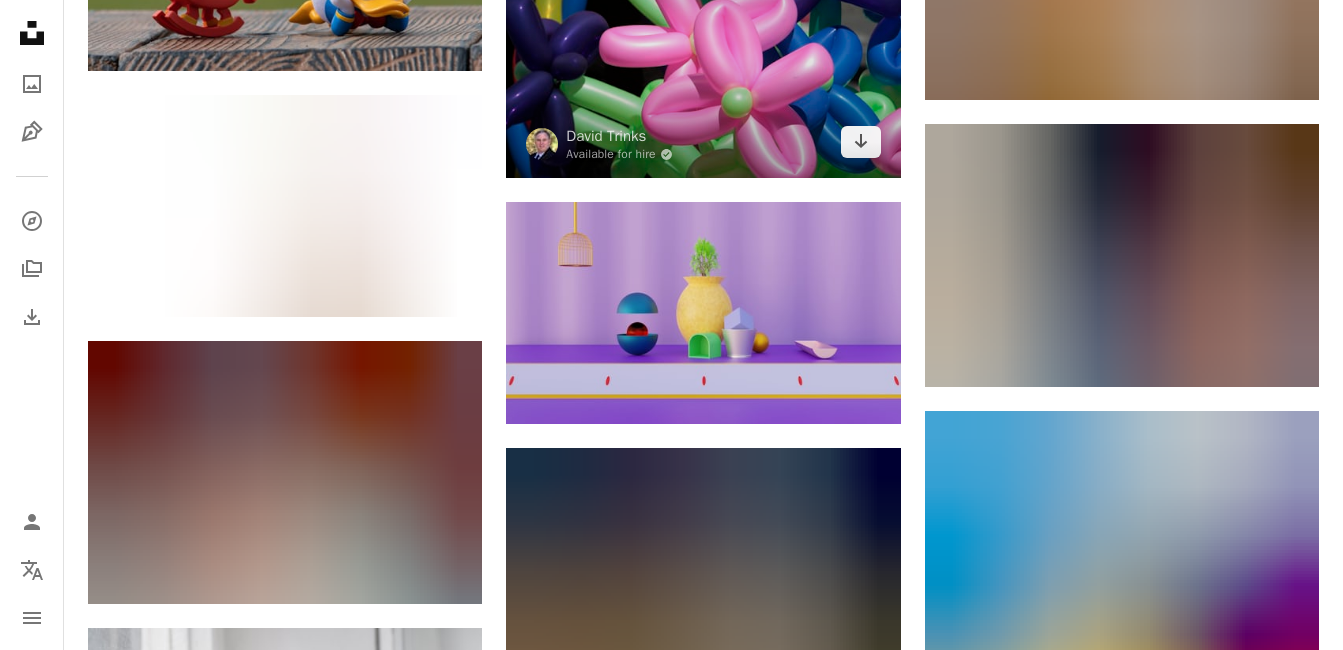 scroll, scrollTop: 47300, scrollLeft: 0, axis: vertical 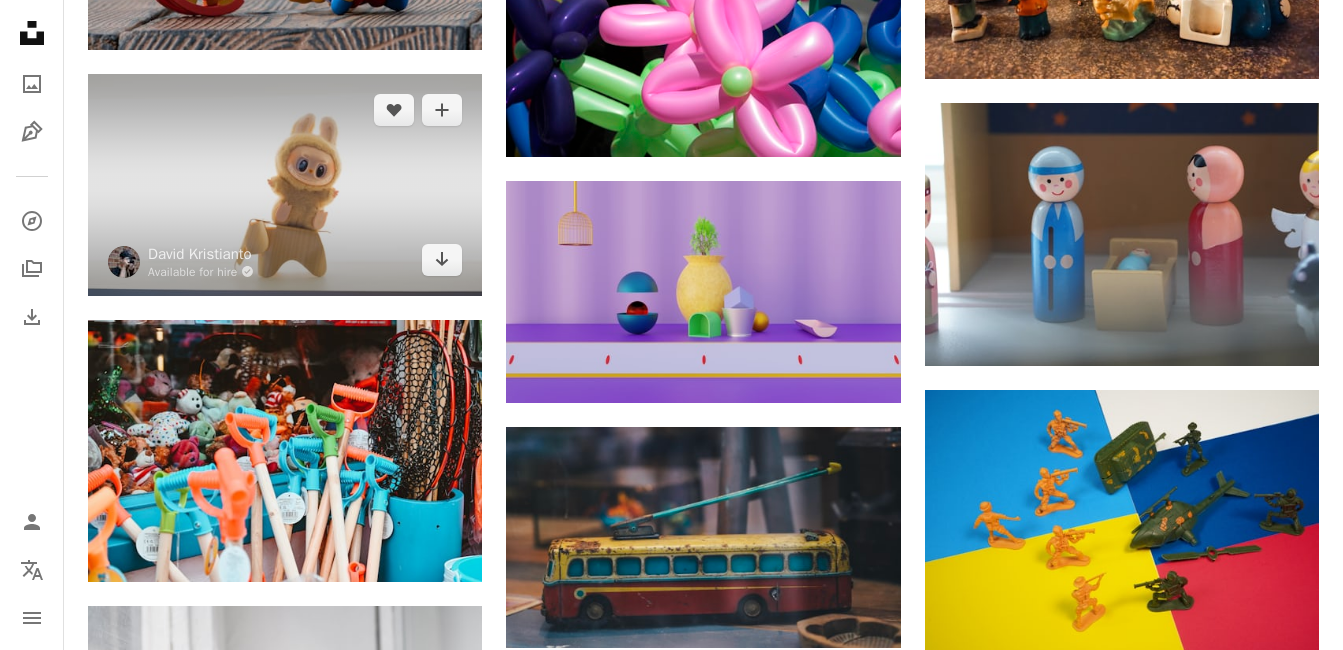 click at bounding box center (285, 185) 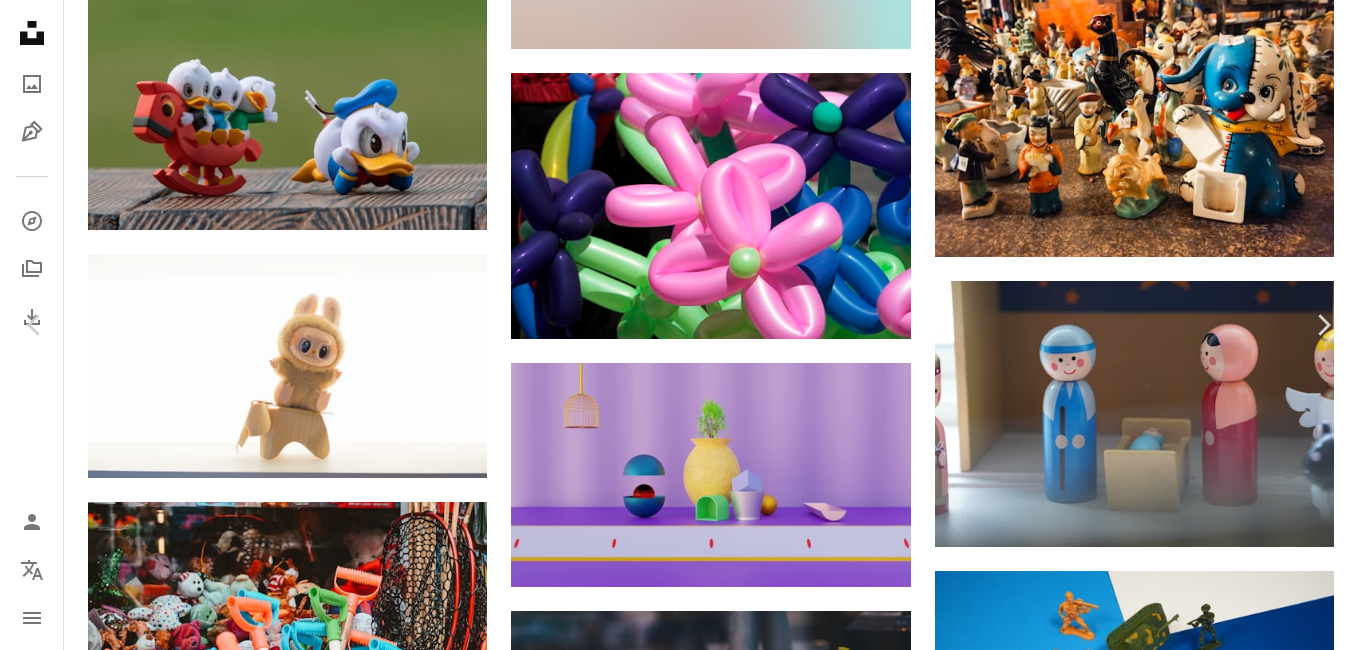 scroll, scrollTop: 47800, scrollLeft: 0, axis: vertical 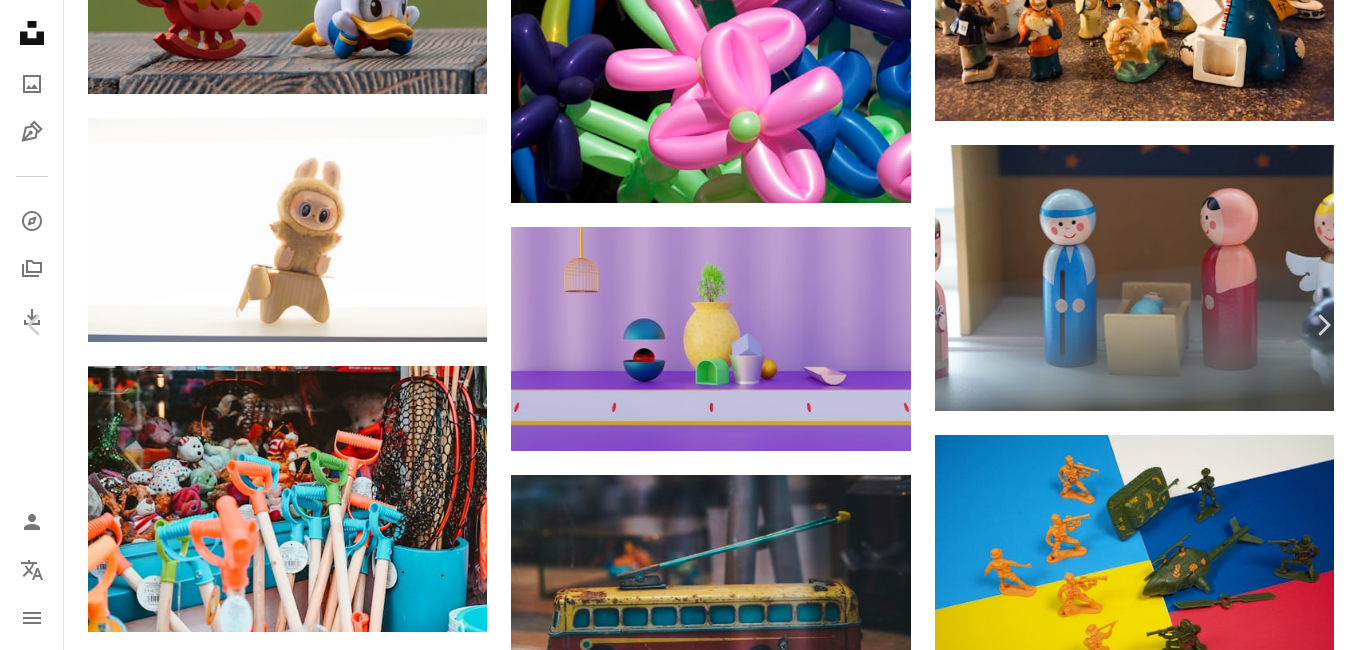 click on "An X shape" at bounding box center (20, 20) 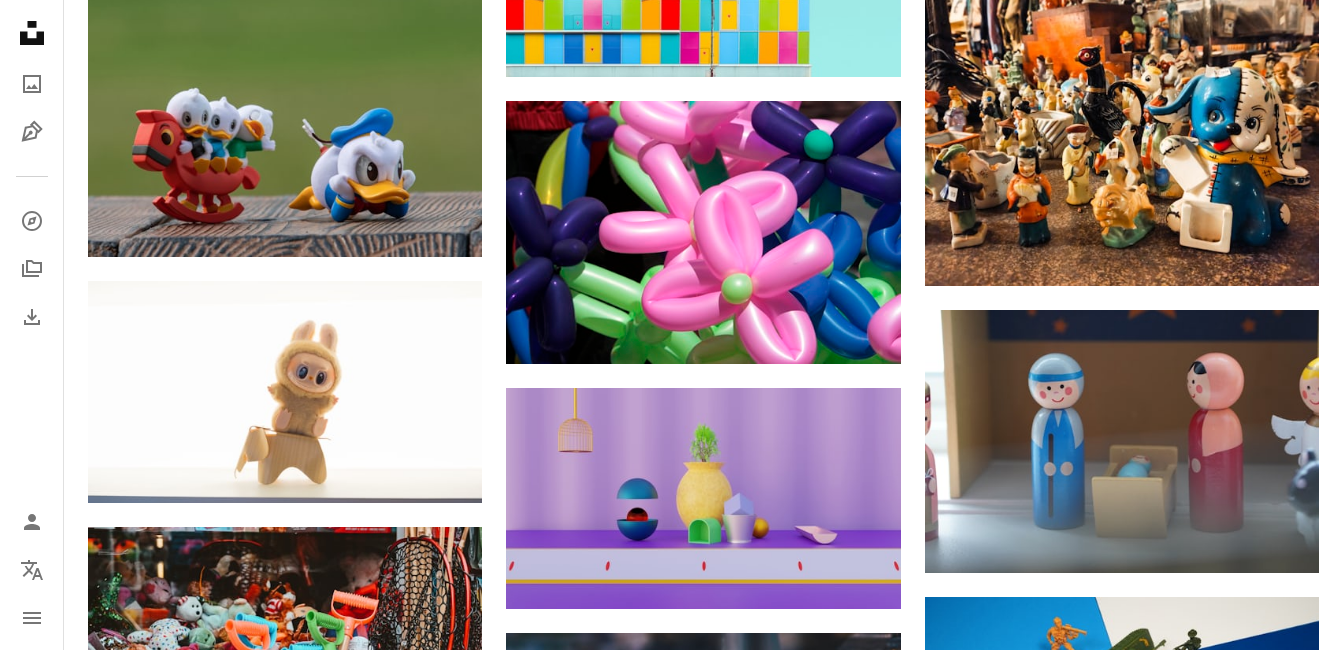 scroll, scrollTop: 47100, scrollLeft: 0, axis: vertical 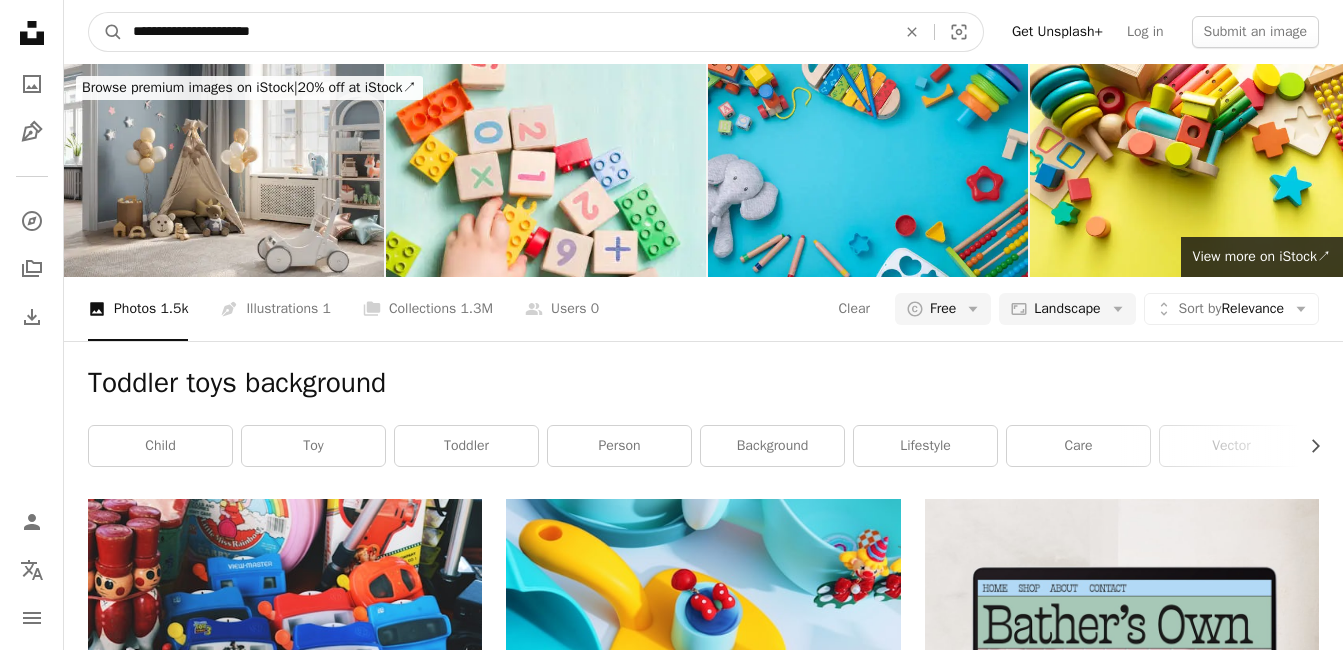 drag, startPoint x: 310, startPoint y: 30, endPoint x: -4, endPoint y: 22, distance: 314.1019 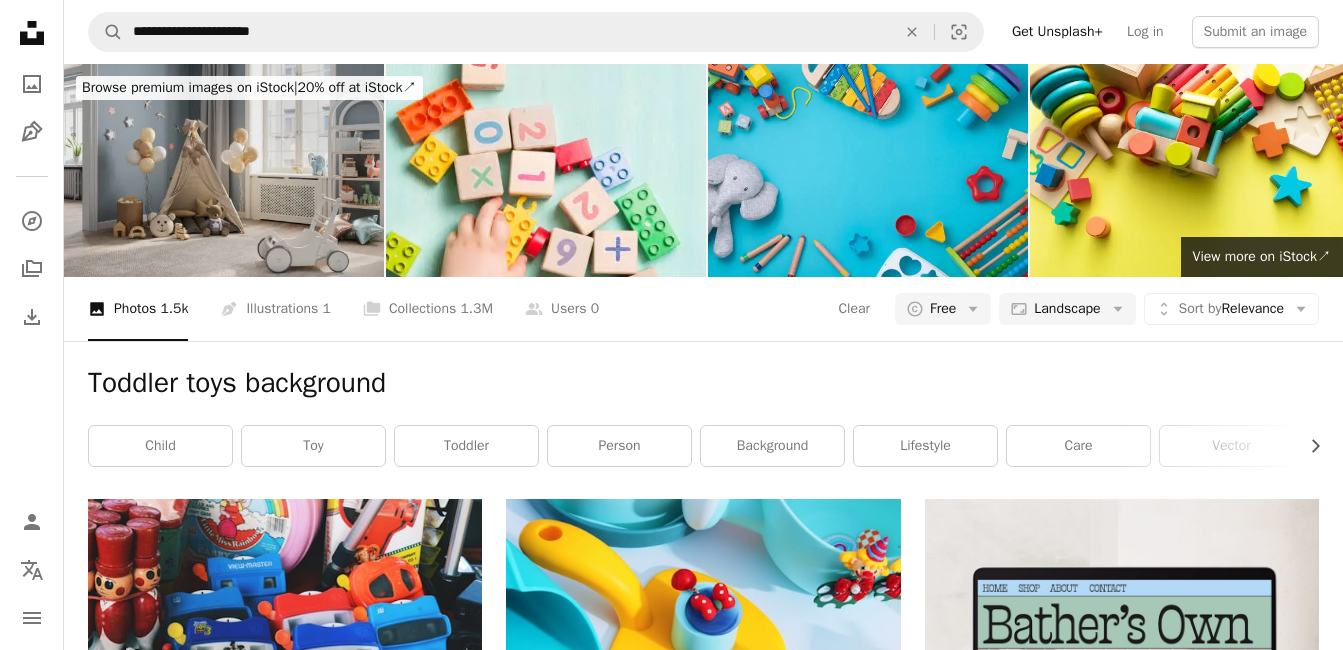 click at bounding box center [224, 170] 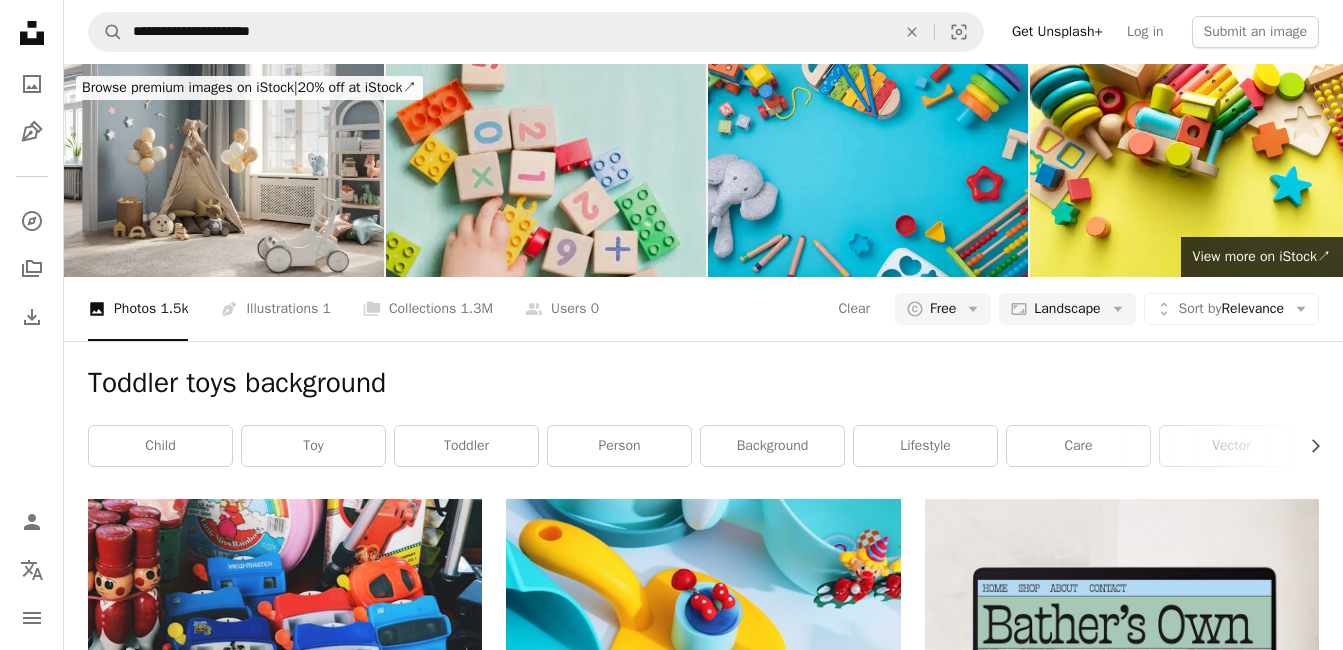 click at bounding box center (546, 170) 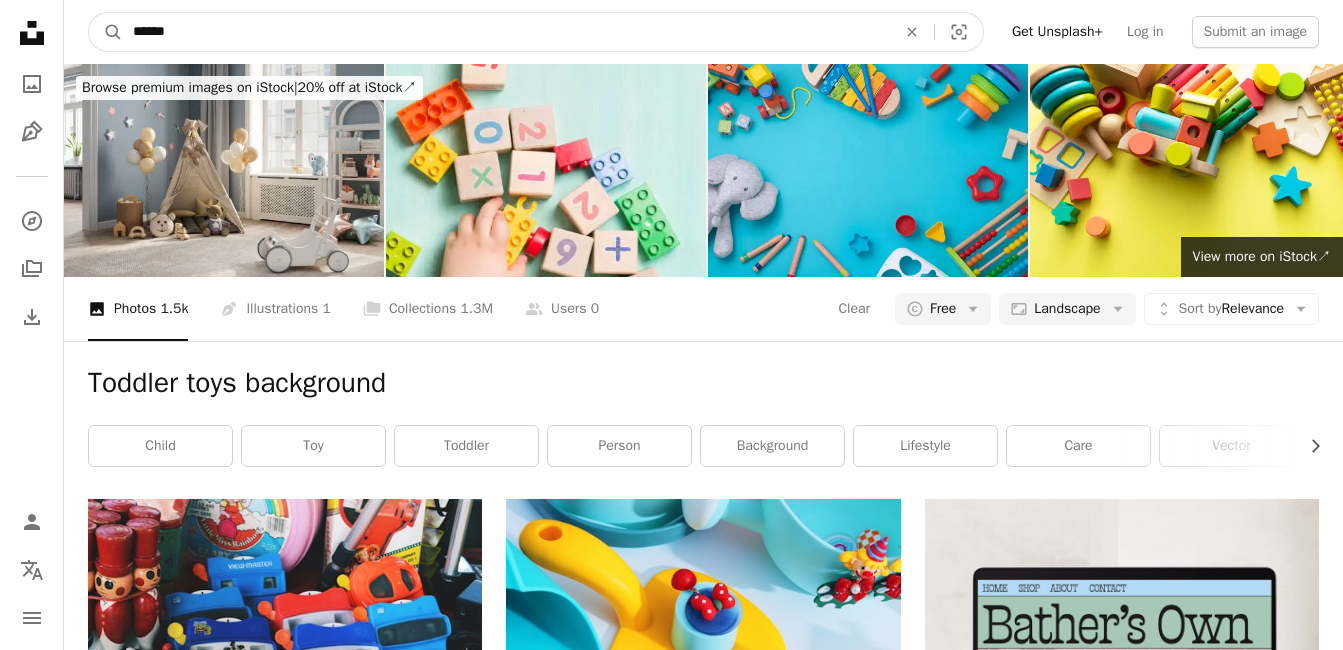 type on "******" 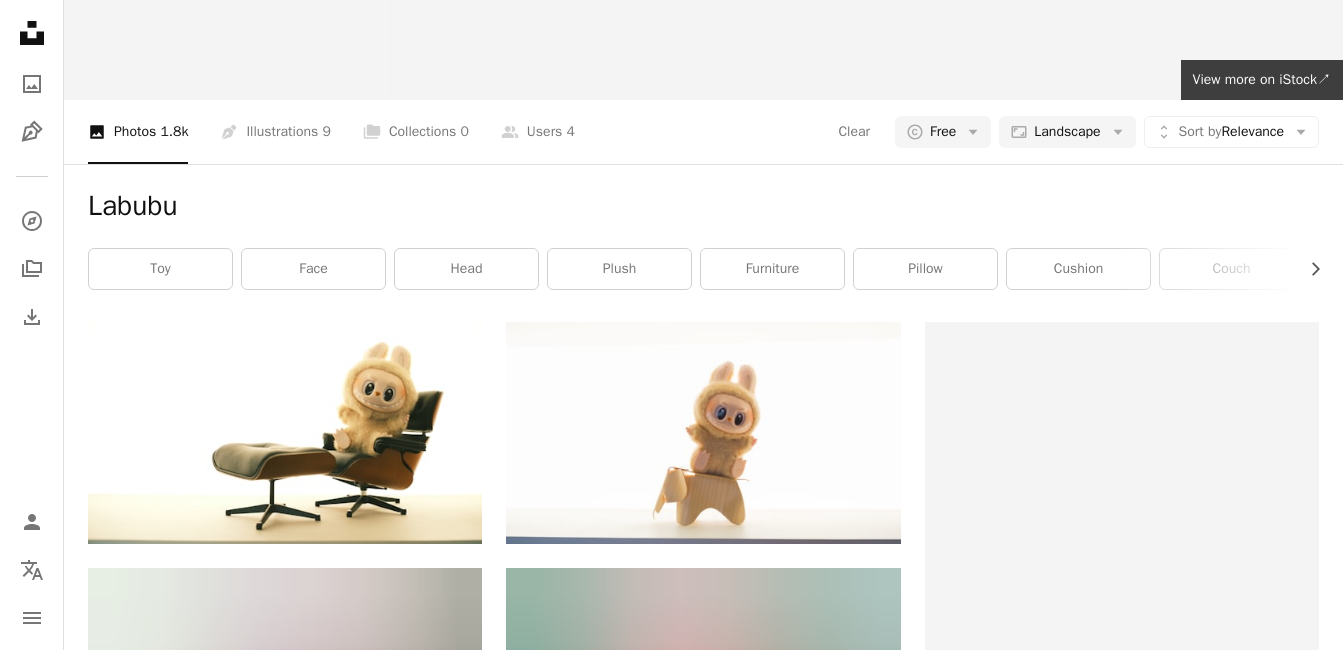 scroll, scrollTop: 300, scrollLeft: 0, axis: vertical 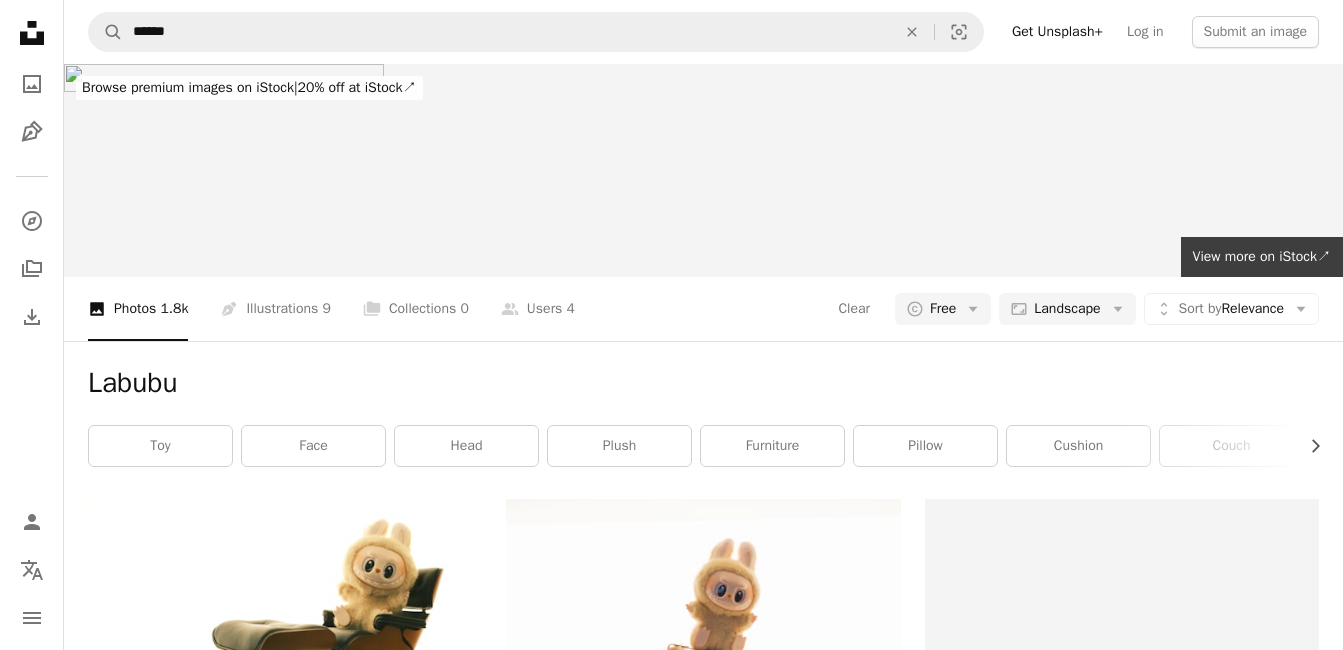 click on "Labubu" at bounding box center [703, 383] 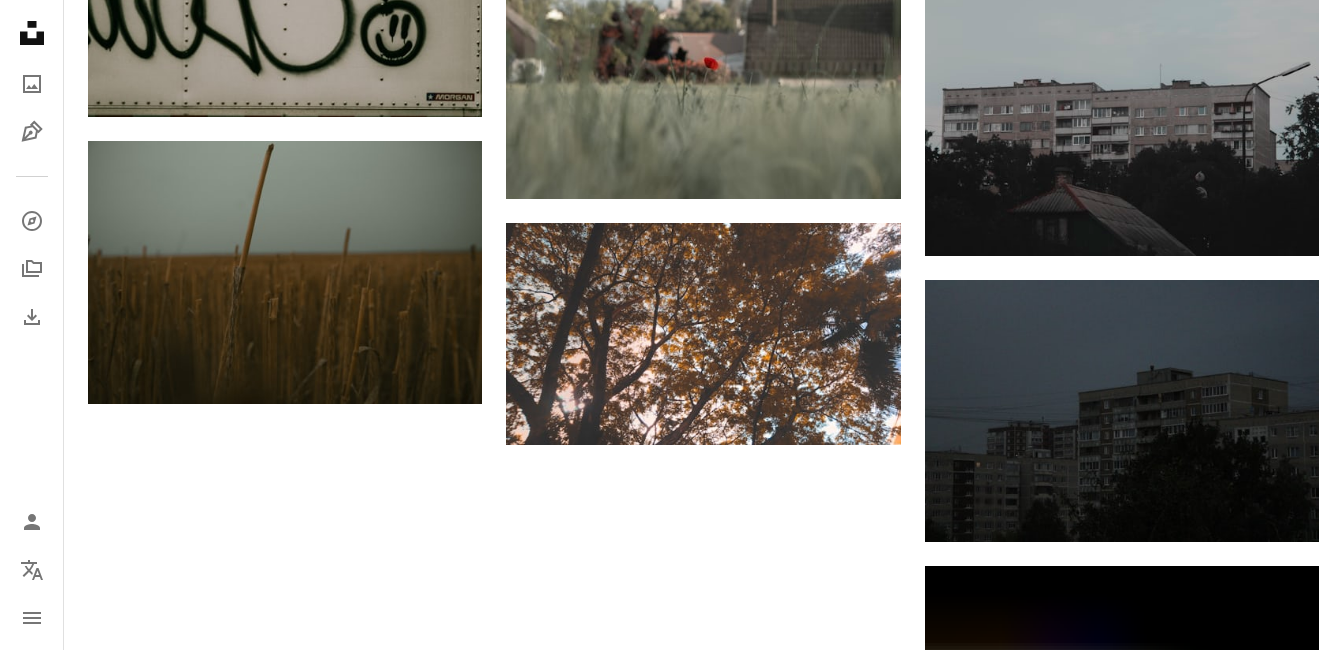 scroll, scrollTop: 2200, scrollLeft: 0, axis: vertical 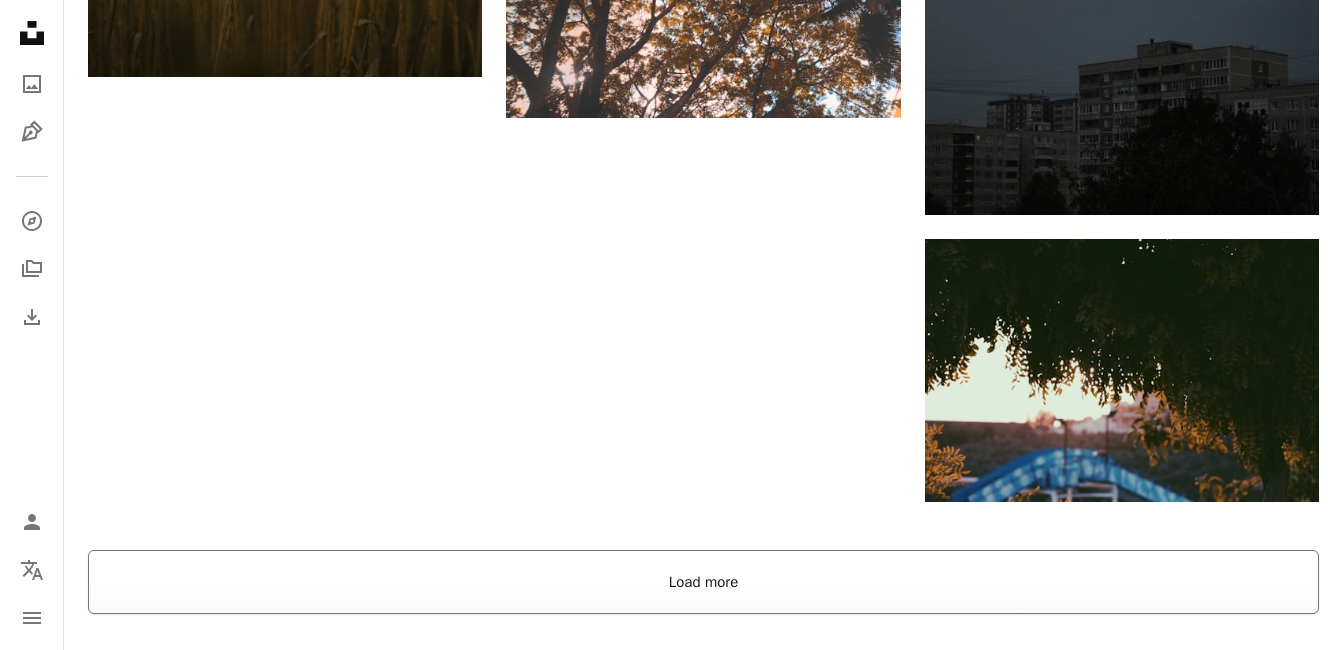 click on "Load more" at bounding box center (703, 582) 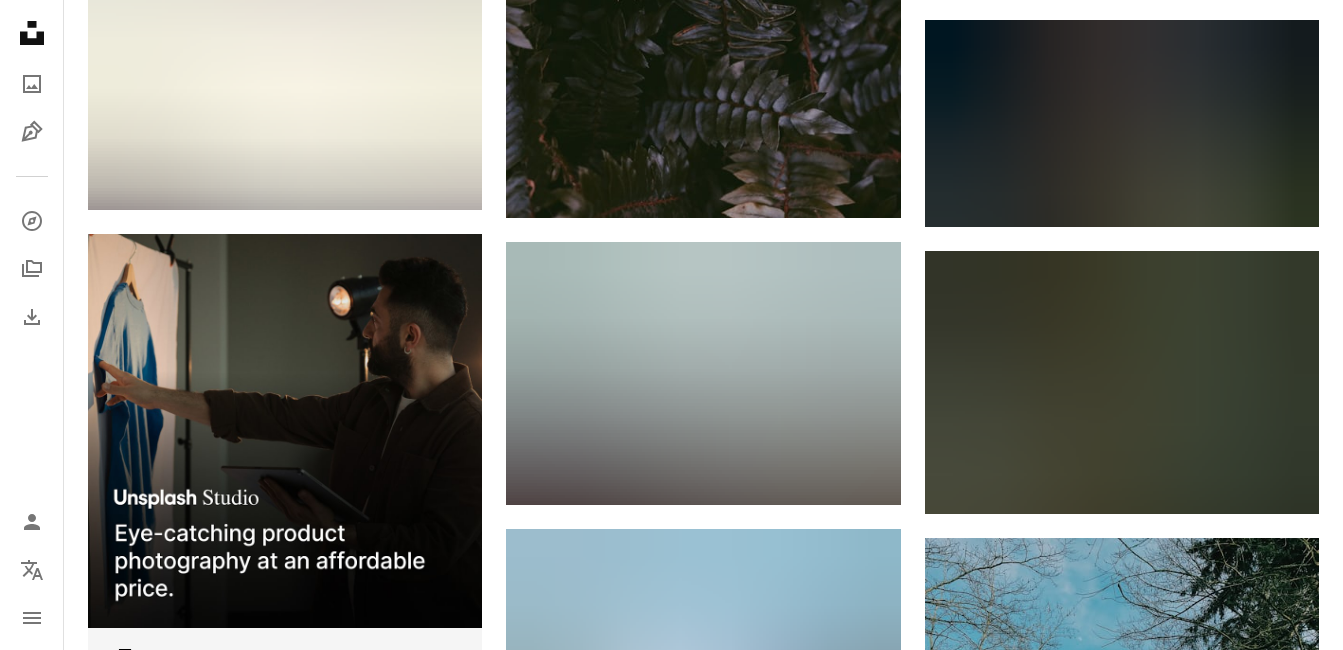 scroll, scrollTop: 3288, scrollLeft: 0, axis: vertical 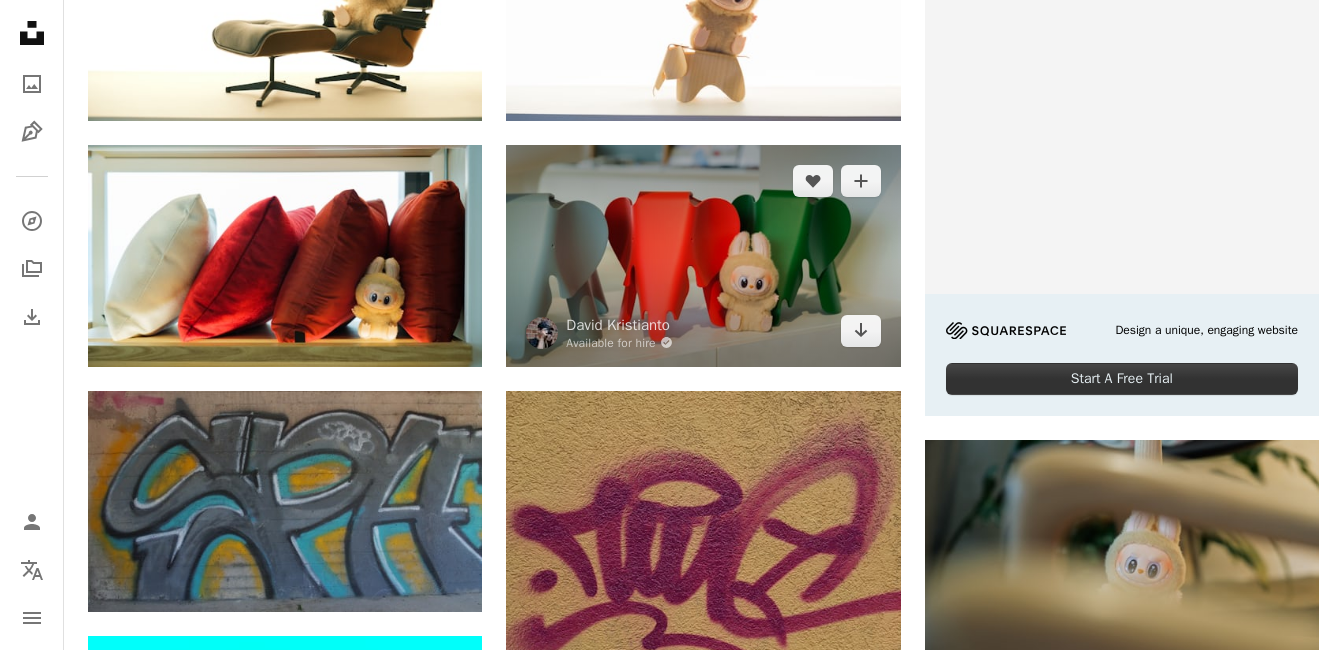 click at bounding box center [703, 256] 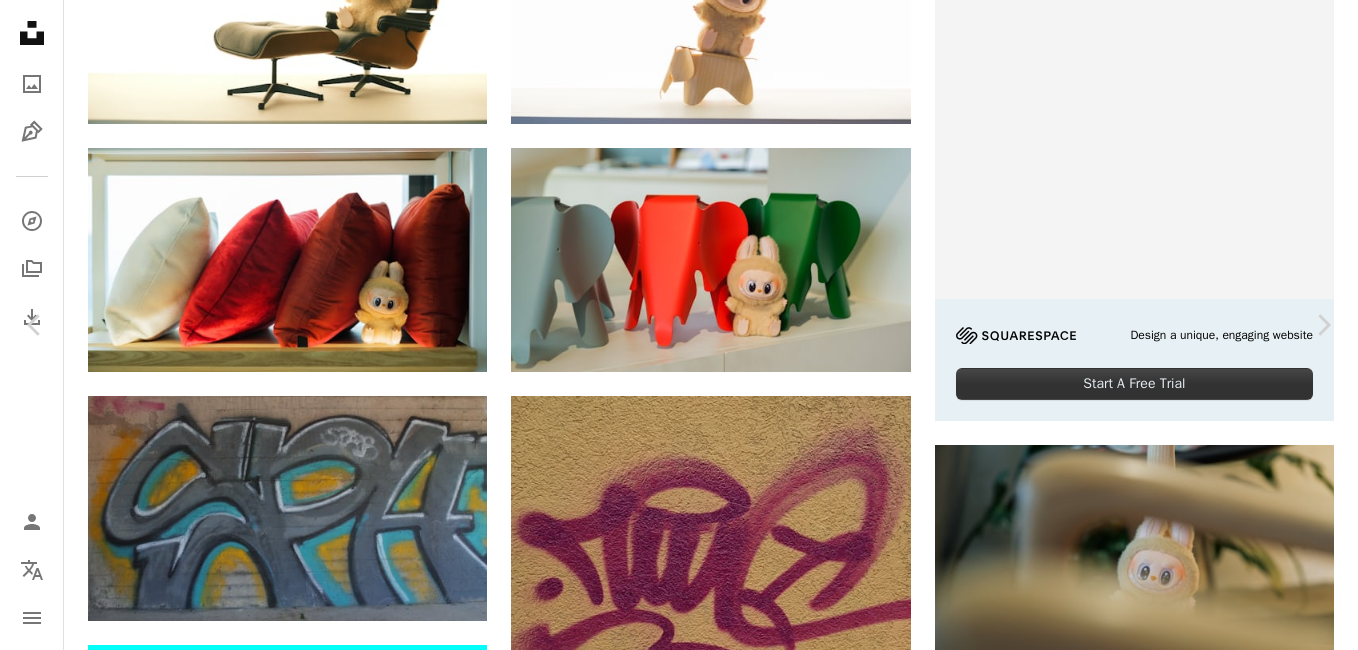click on "An X shape" at bounding box center [20, 20] 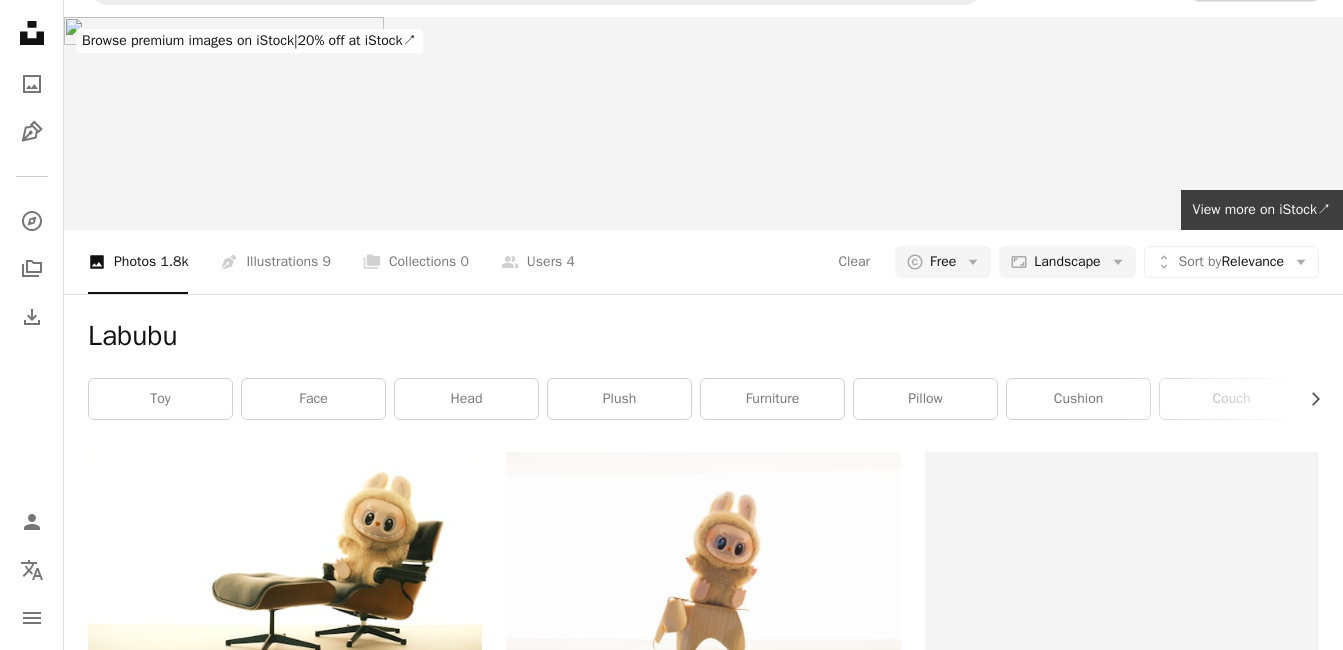 scroll, scrollTop: 0, scrollLeft: 0, axis: both 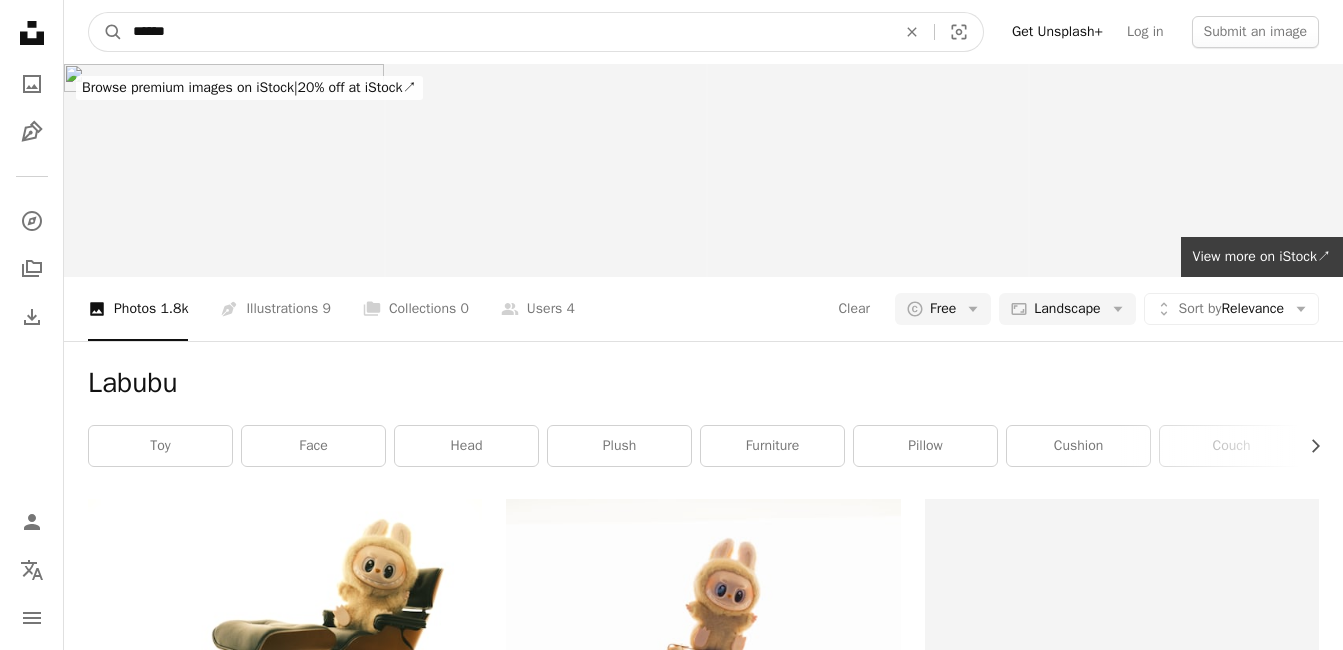 click on "******" at bounding box center [506, 32] 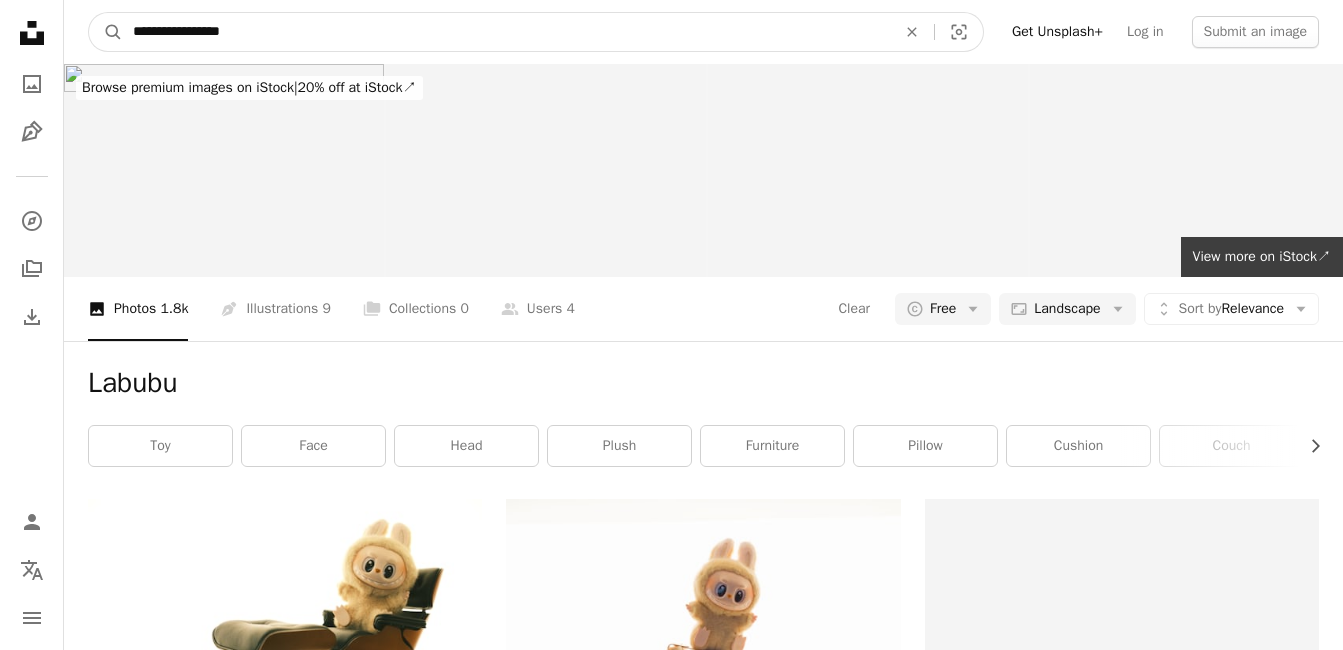 type on "**********" 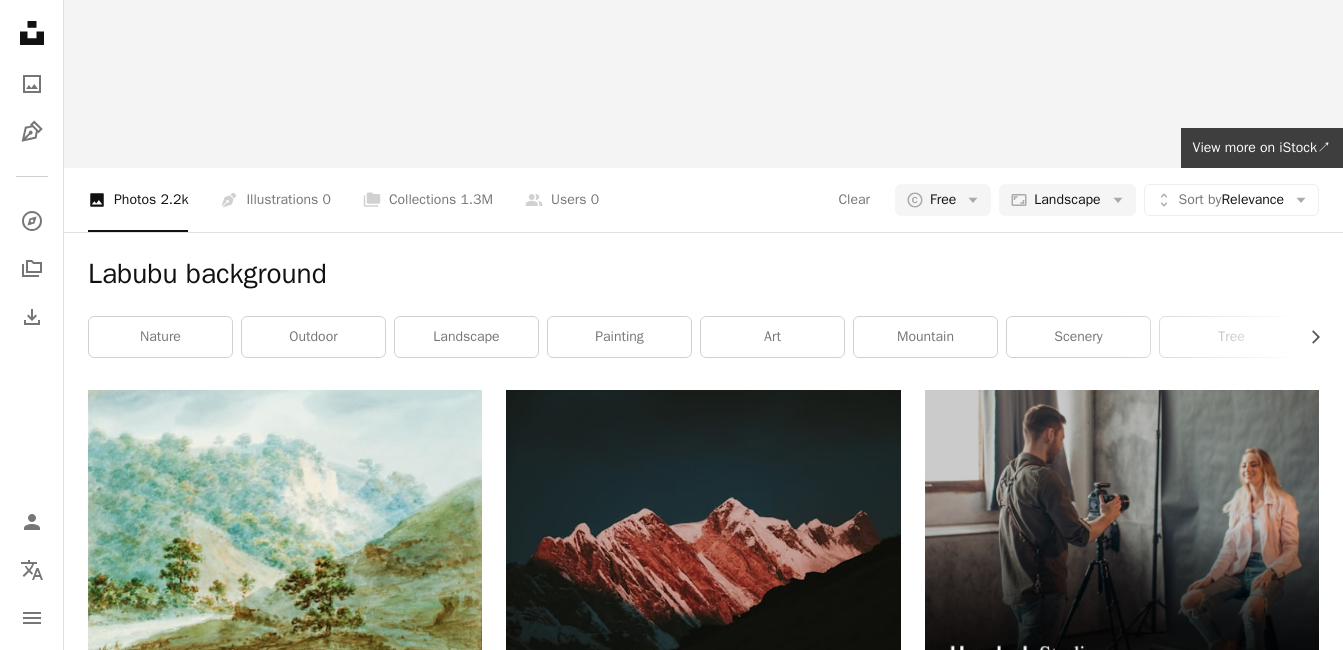 scroll, scrollTop: 0, scrollLeft: 0, axis: both 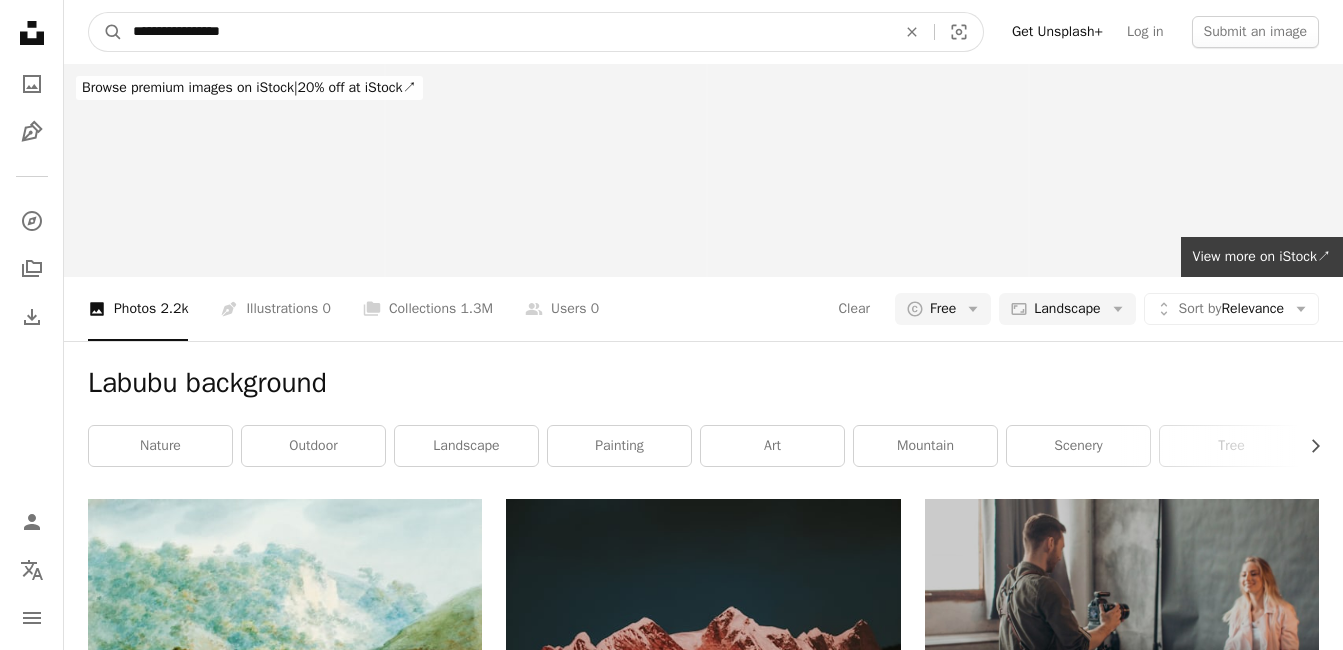 drag, startPoint x: 327, startPoint y: 36, endPoint x: -4, endPoint y: -36, distance: 338.74033 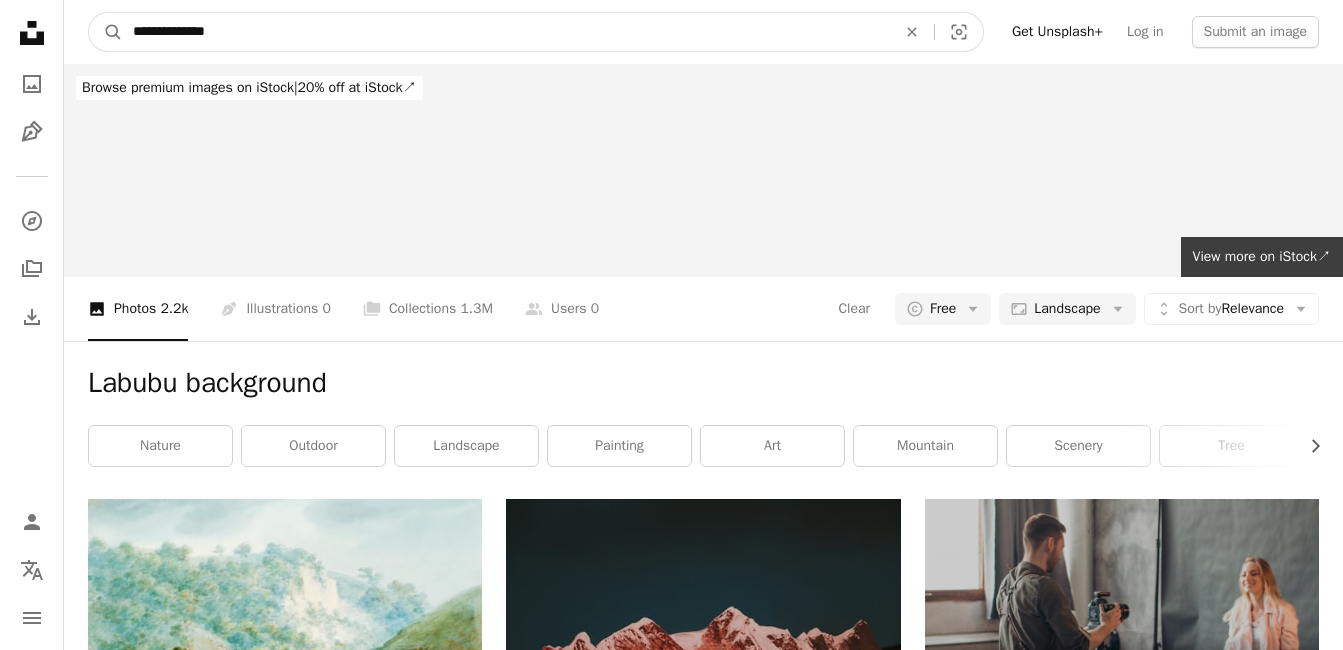 type on "**********" 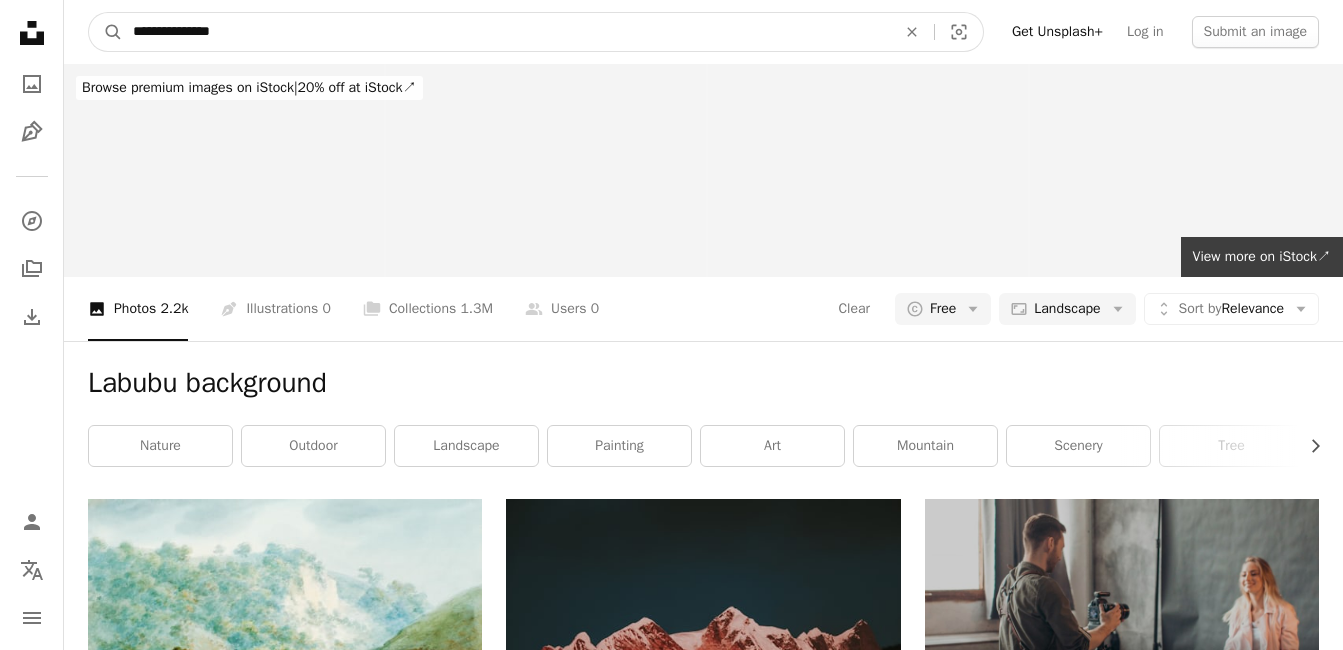 click on "A magnifying glass" at bounding box center (106, 32) 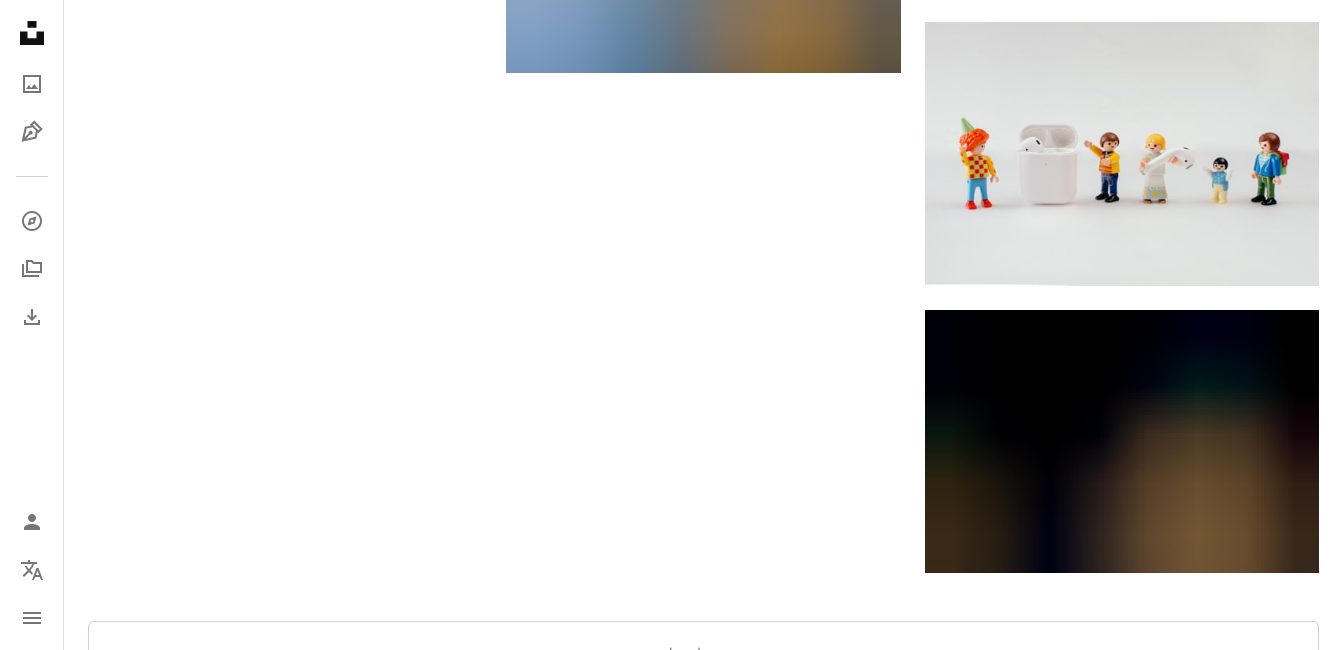 scroll, scrollTop: 3000, scrollLeft: 0, axis: vertical 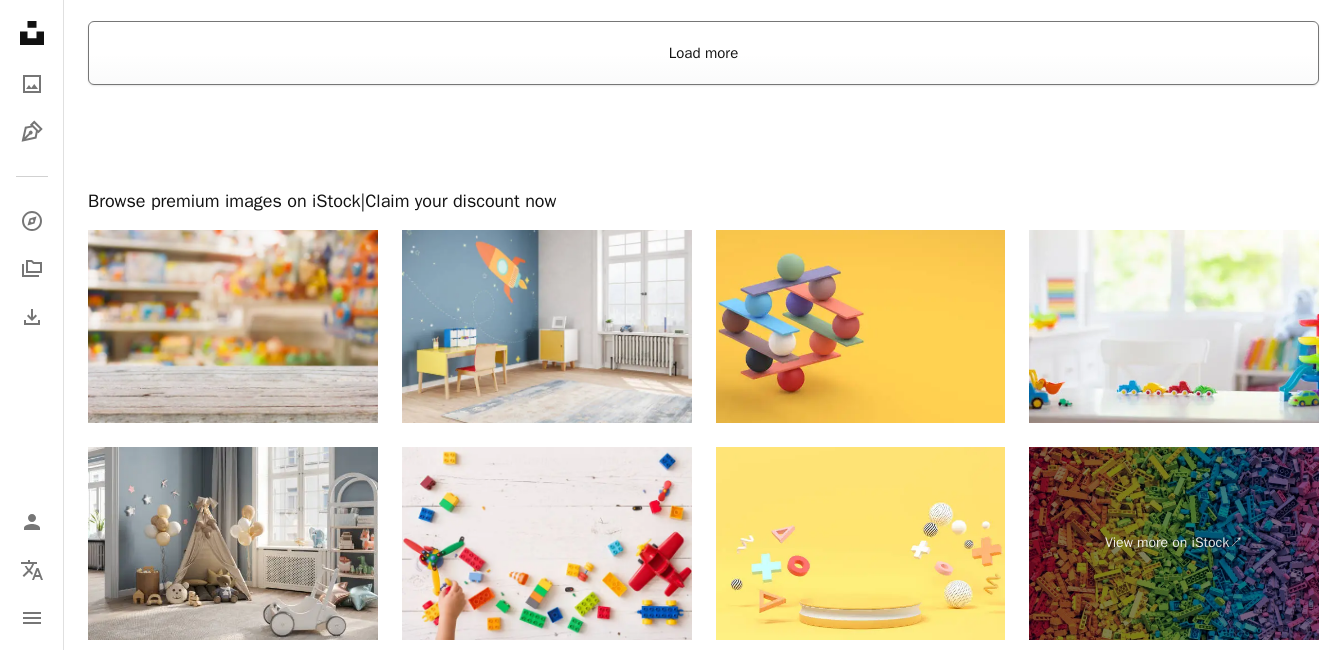 click on "Load more" at bounding box center (703, 53) 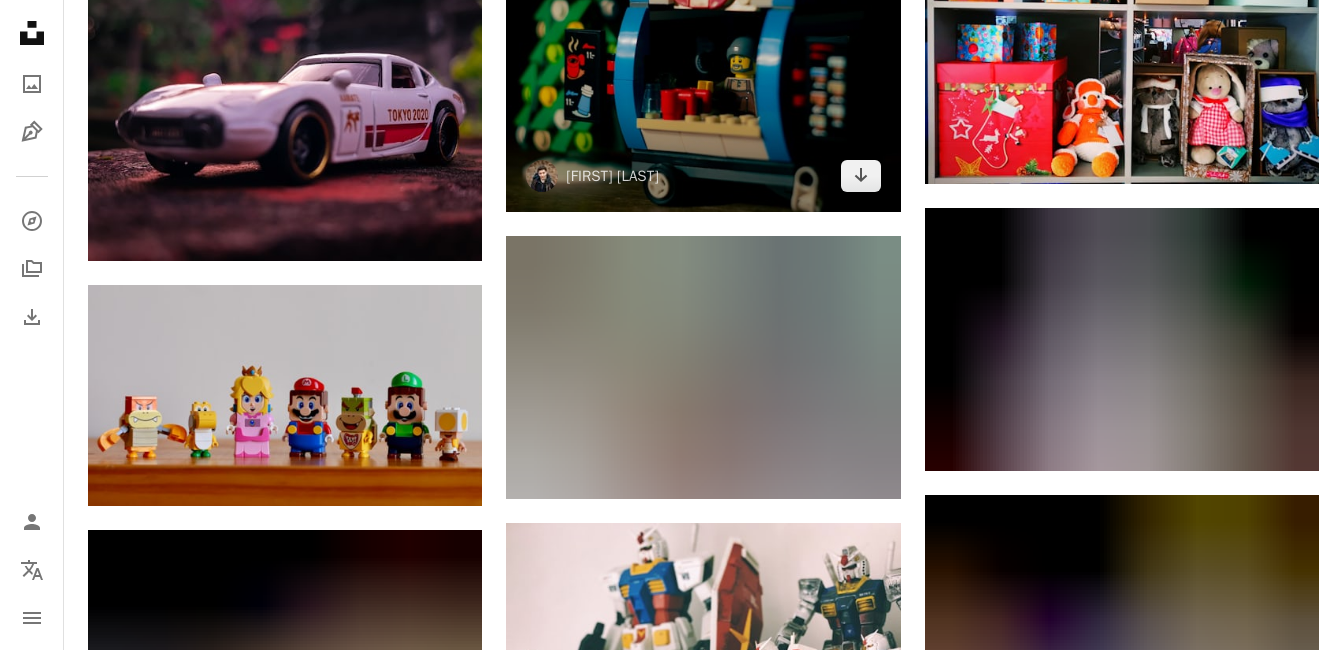 scroll, scrollTop: 42400, scrollLeft: 0, axis: vertical 